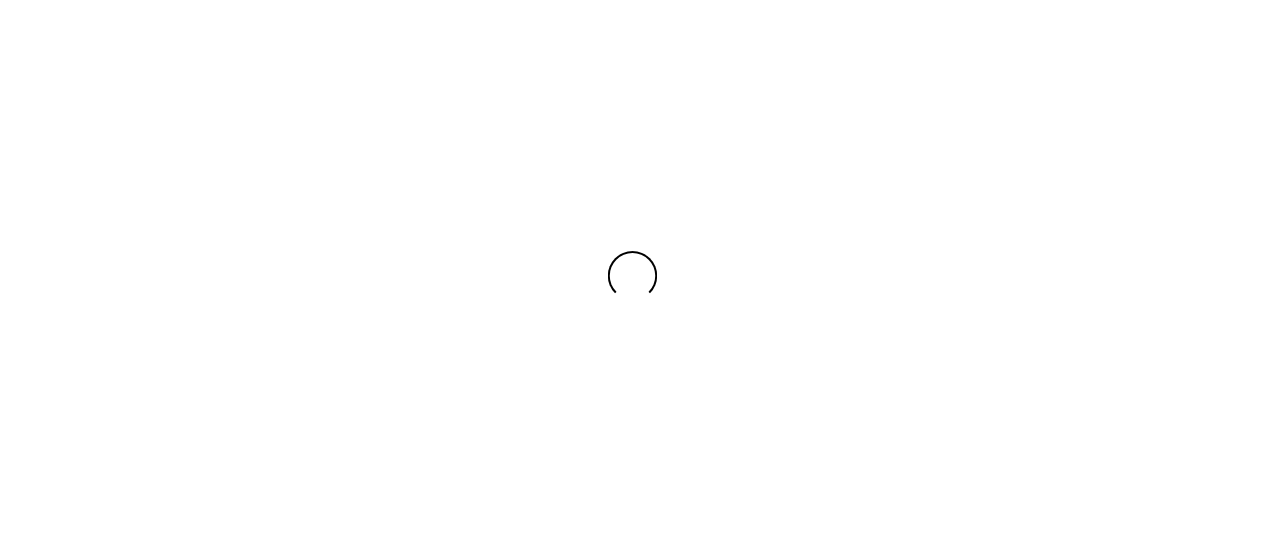 scroll, scrollTop: 0, scrollLeft: 0, axis: both 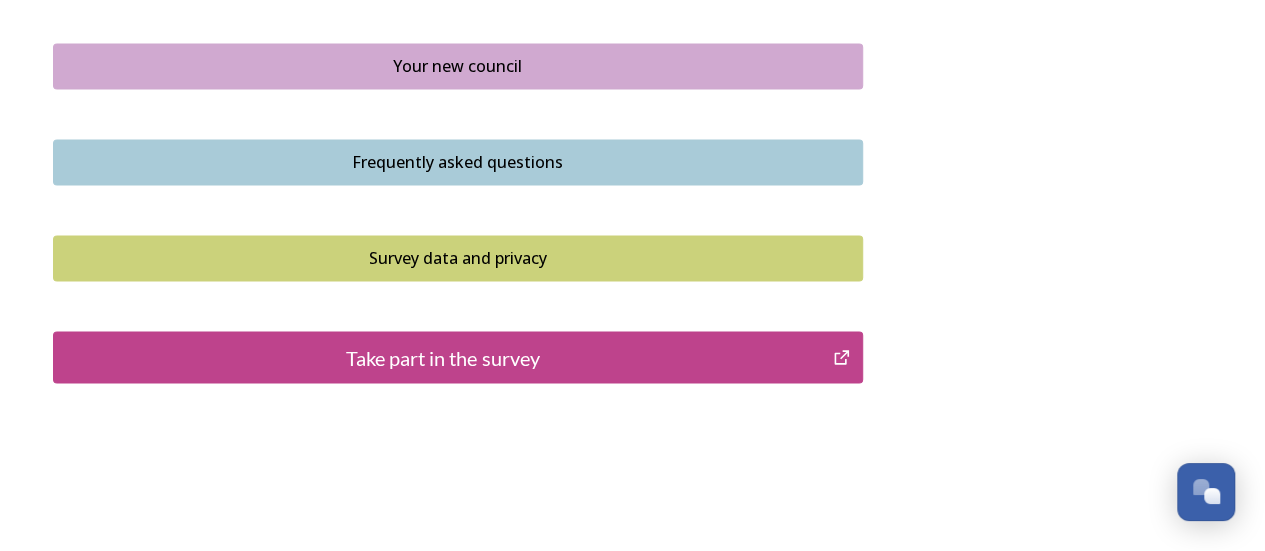 click on "Take part in the survey" at bounding box center [443, 357] 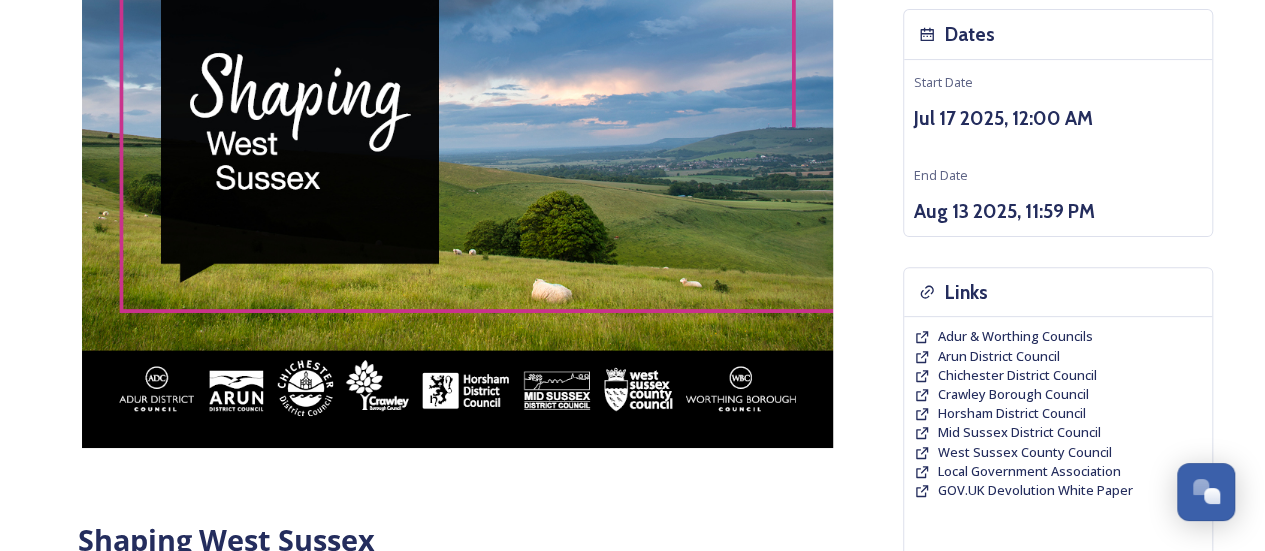 scroll, scrollTop: 0, scrollLeft: 0, axis: both 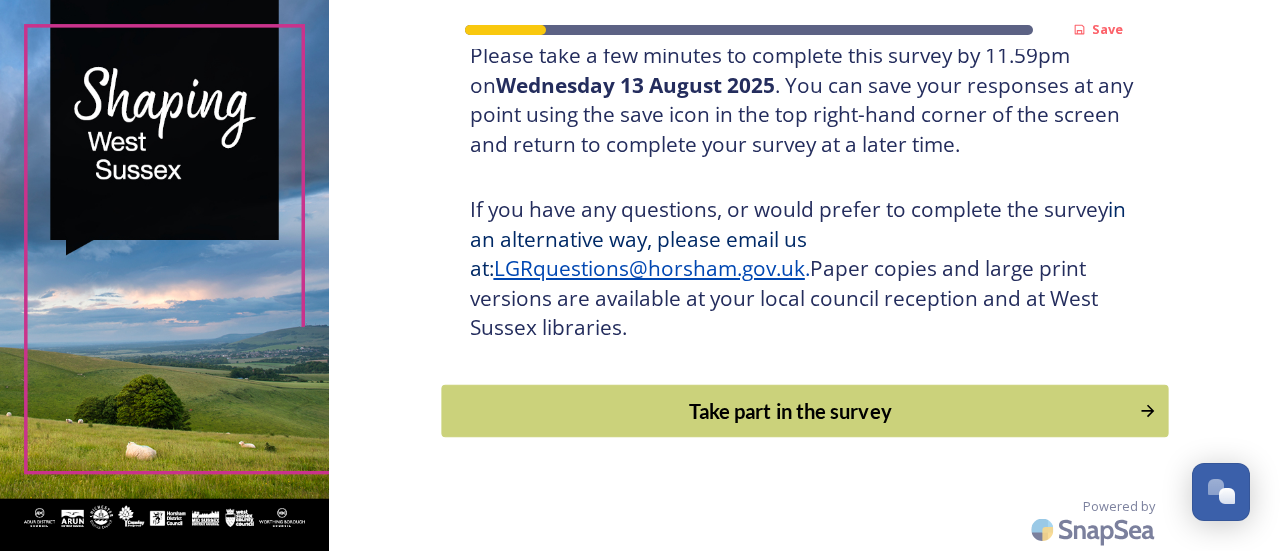 click on "Take part in the survey" at bounding box center [790, 411] 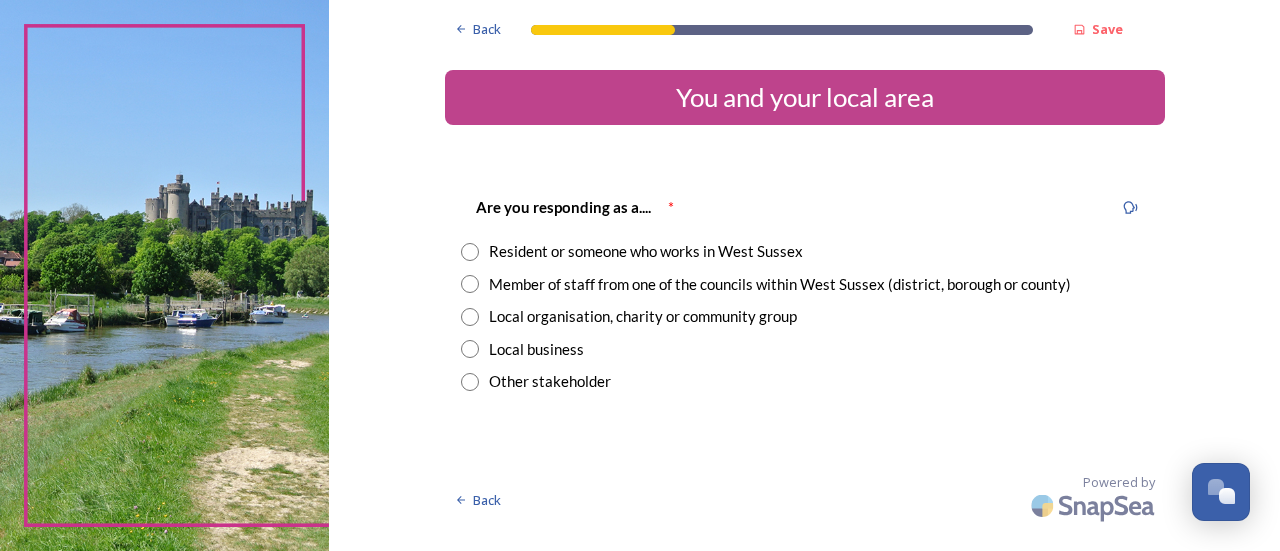 click at bounding box center [470, 252] 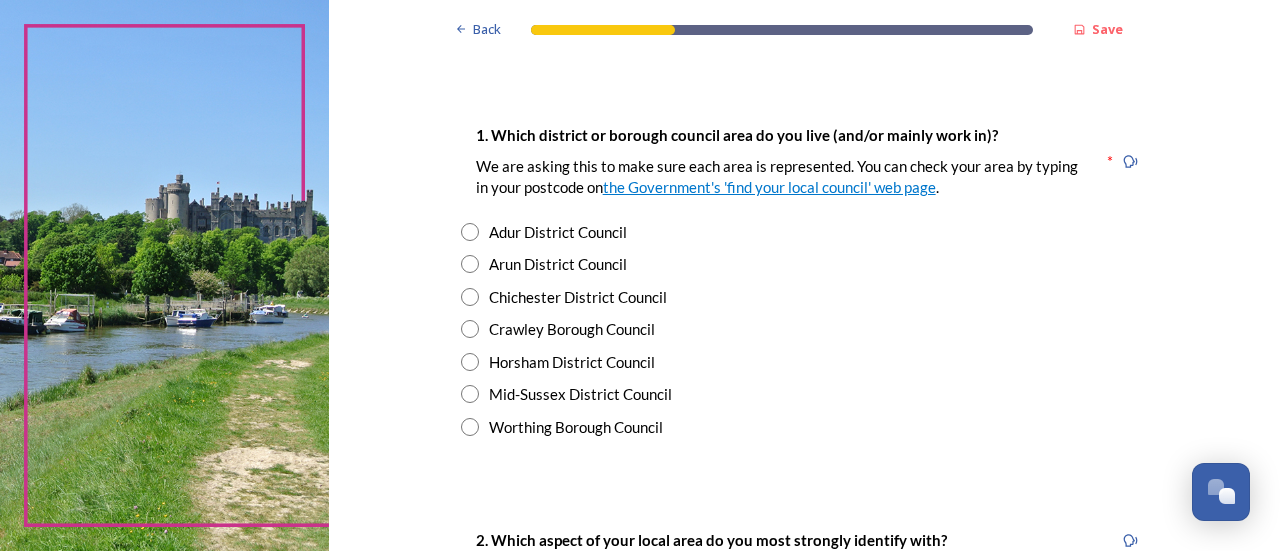 scroll, scrollTop: 364, scrollLeft: 0, axis: vertical 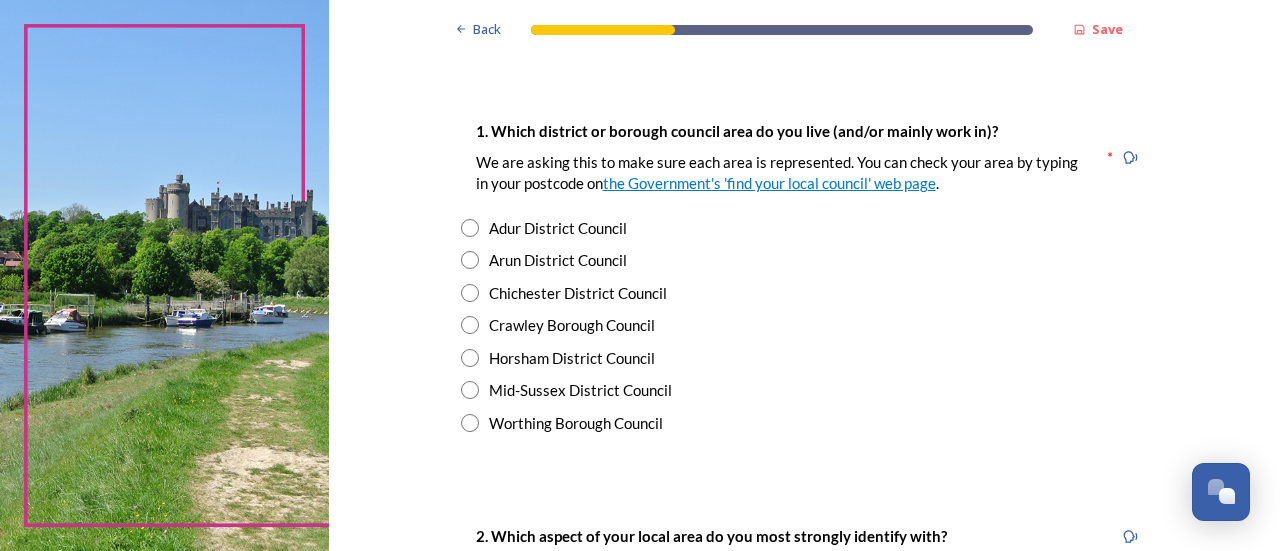 click on "Worthing Borough Council" at bounding box center [805, 423] 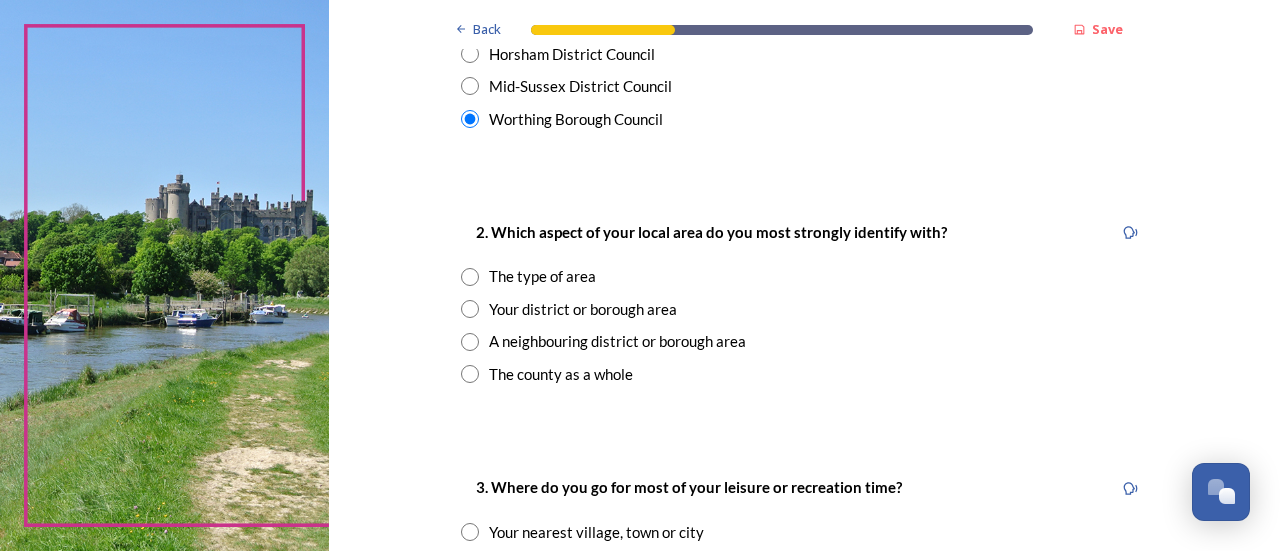 scroll, scrollTop: 671, scrollLeft: 0, axis: vertical 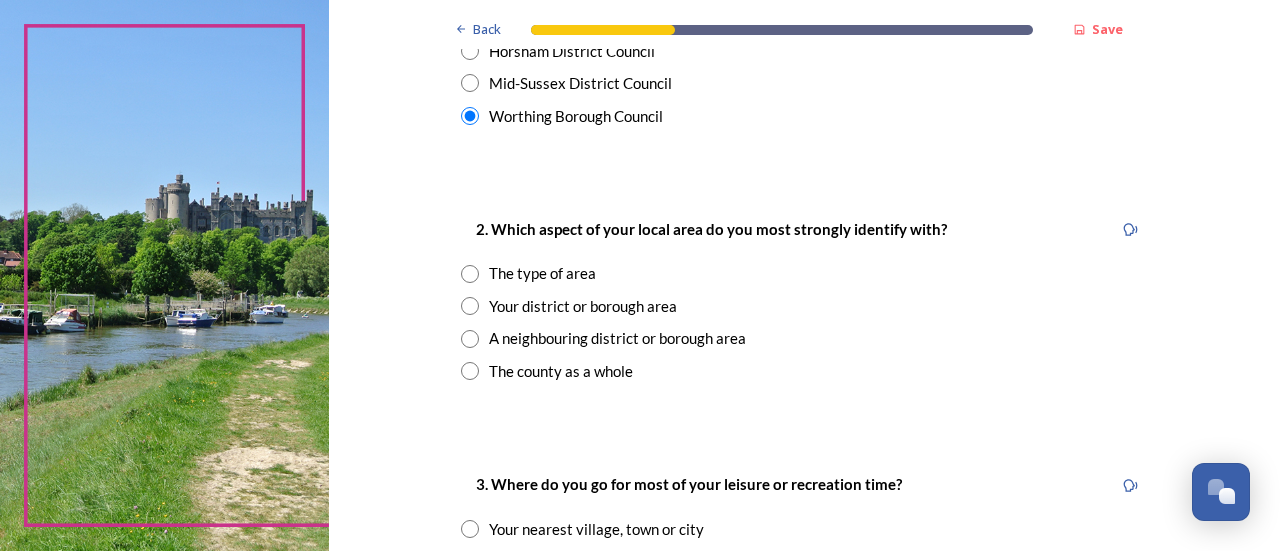 click at bounding box center (470, 306) 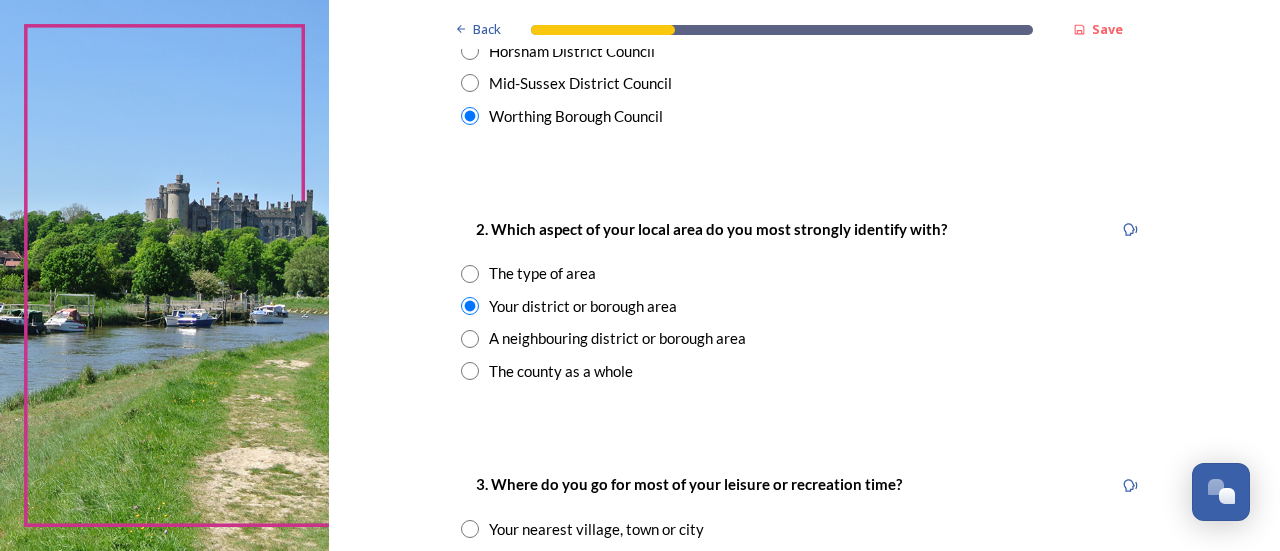 scroll, scrollTop: 724, scrollLeft: 0, axis: vertical 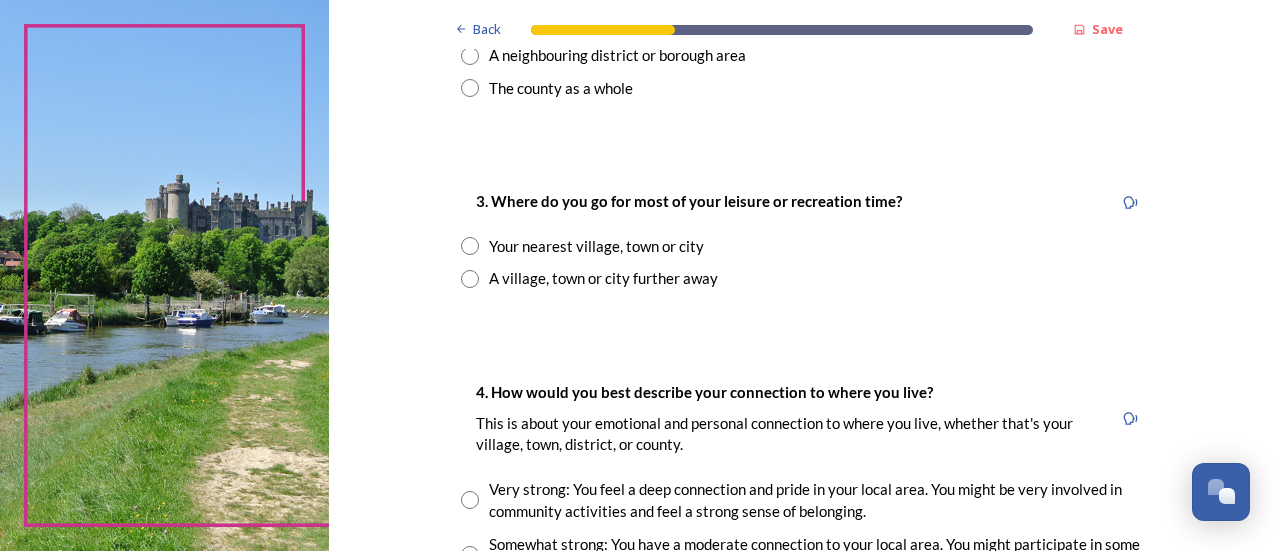 click at bounding box center [470, 246] 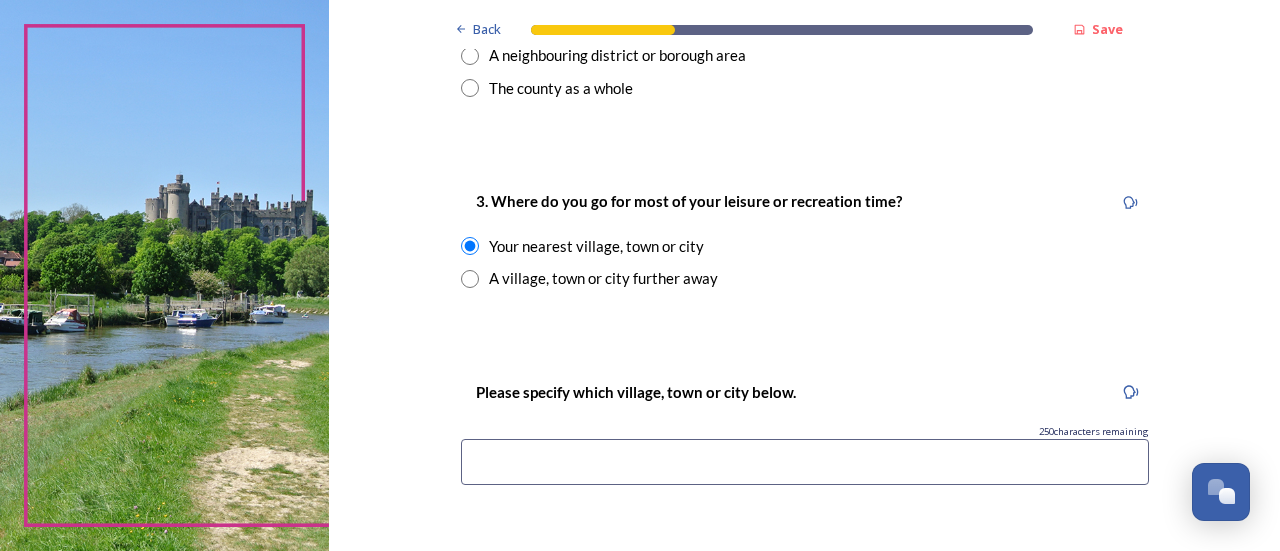click at bounding box center (805, 462) 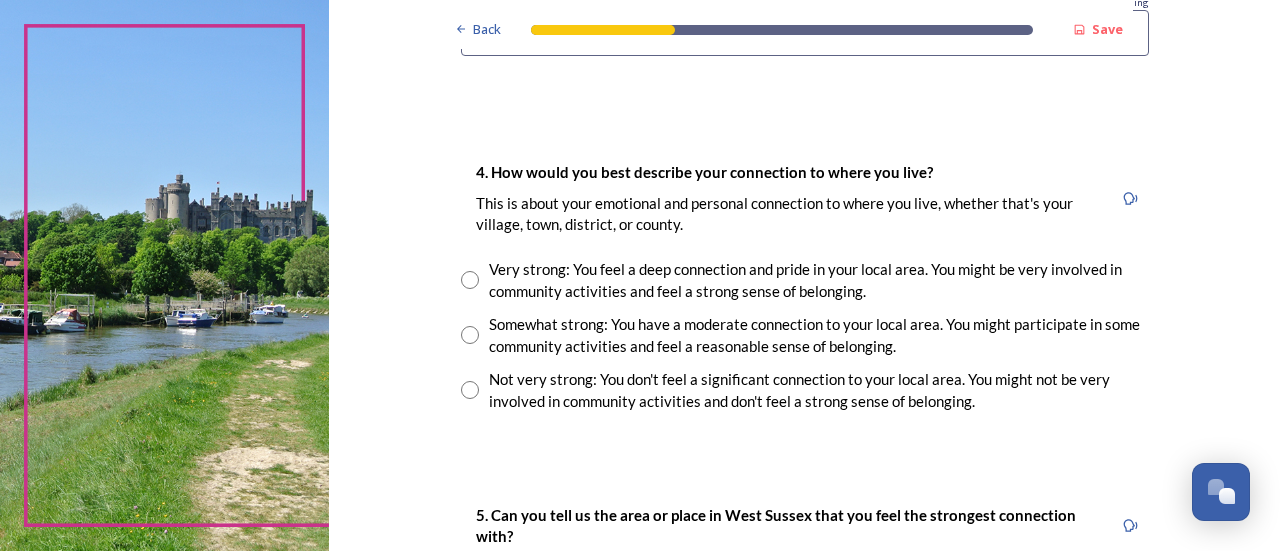 scroll, scrollTop: 1386, scrollLeft: 0, axis: vertical 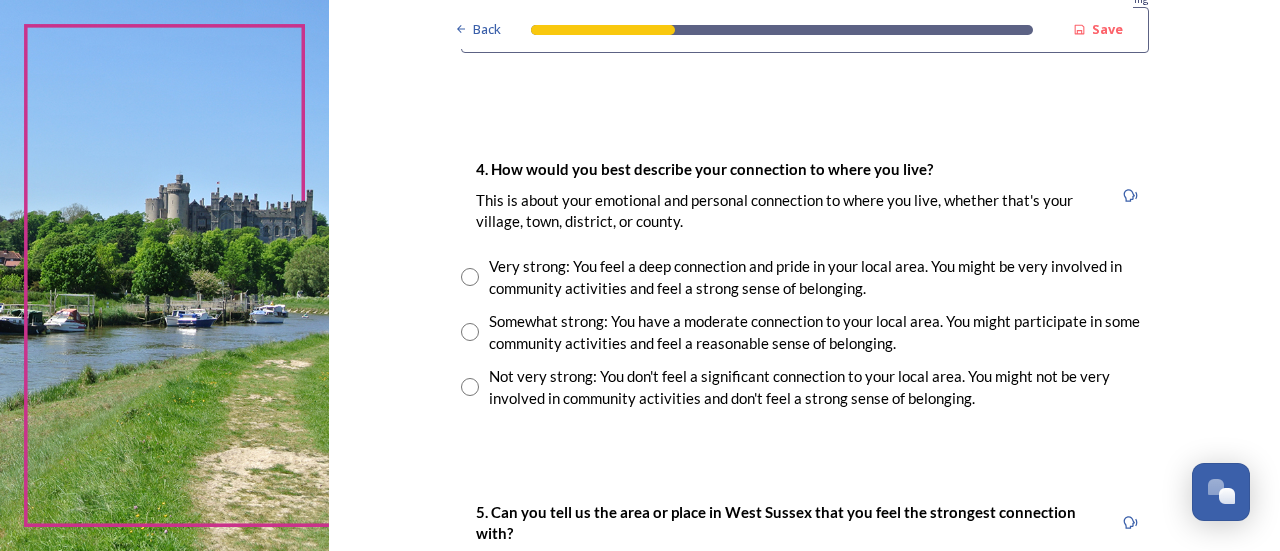 type on "Worthing" 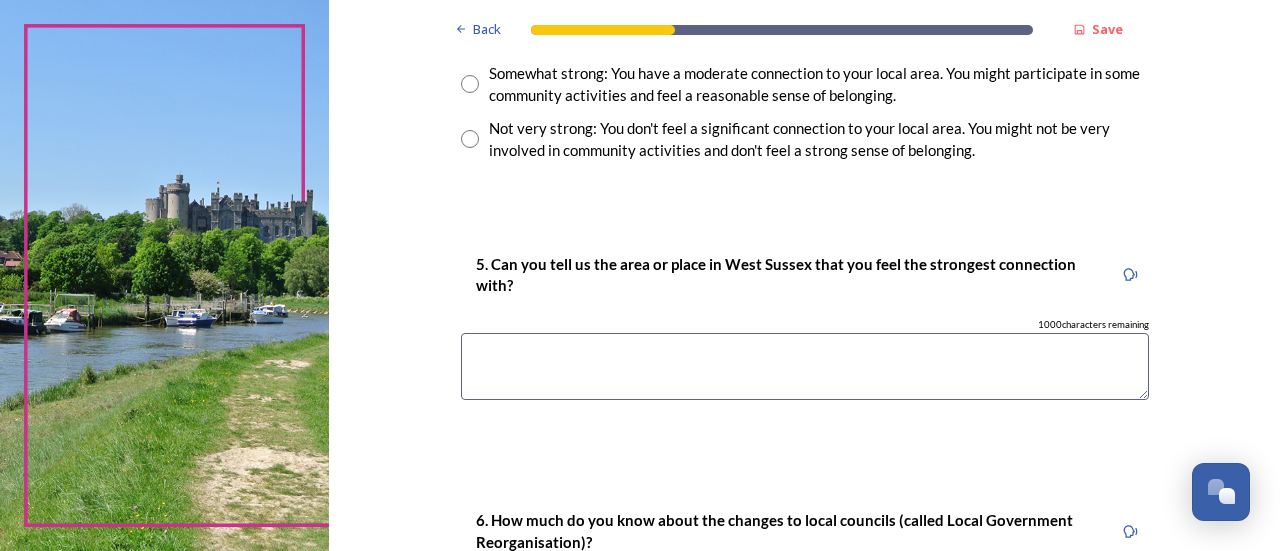 scroll, scrollTop: 1636, scrollLeft: 0, axis: vertical 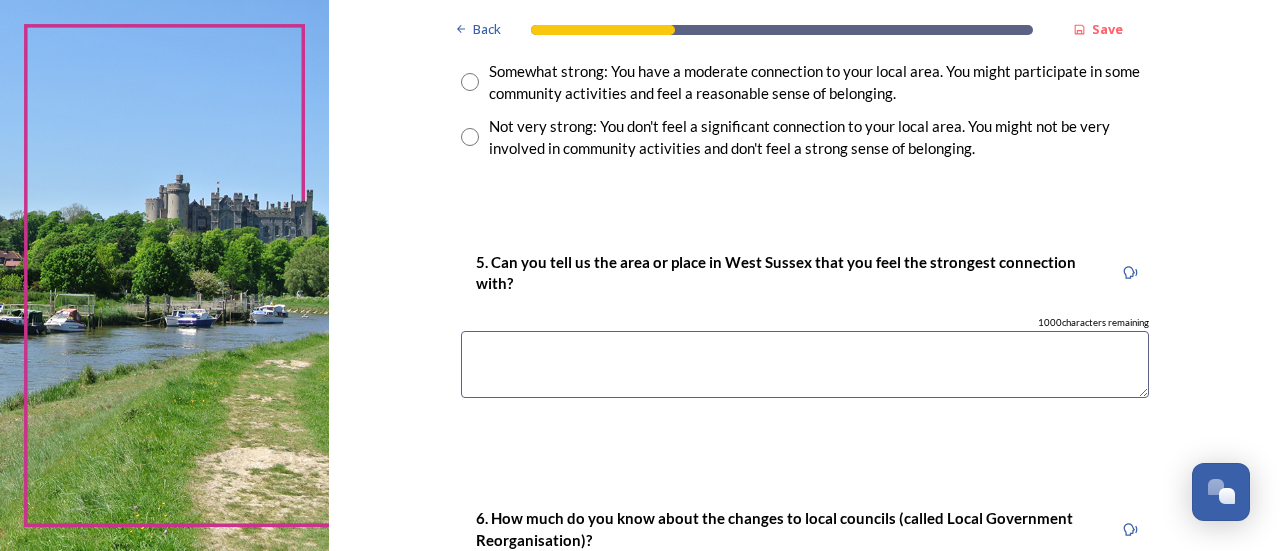 click at bounding box center [805, 364] 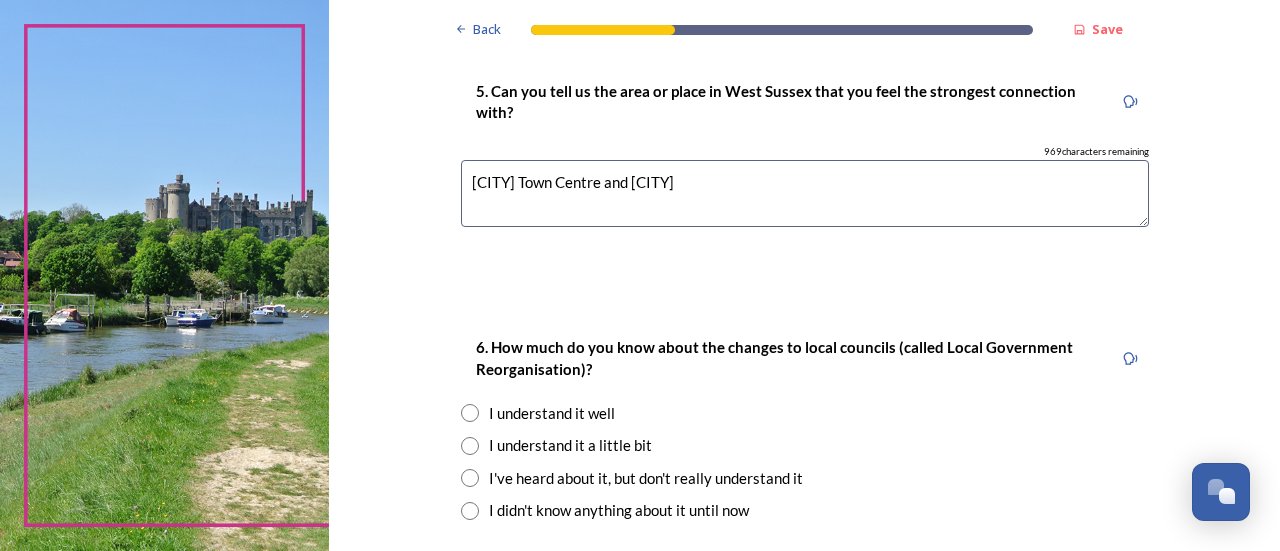 scroll, scrollTop: 1810, scrollLeft: 0, axis: vertical 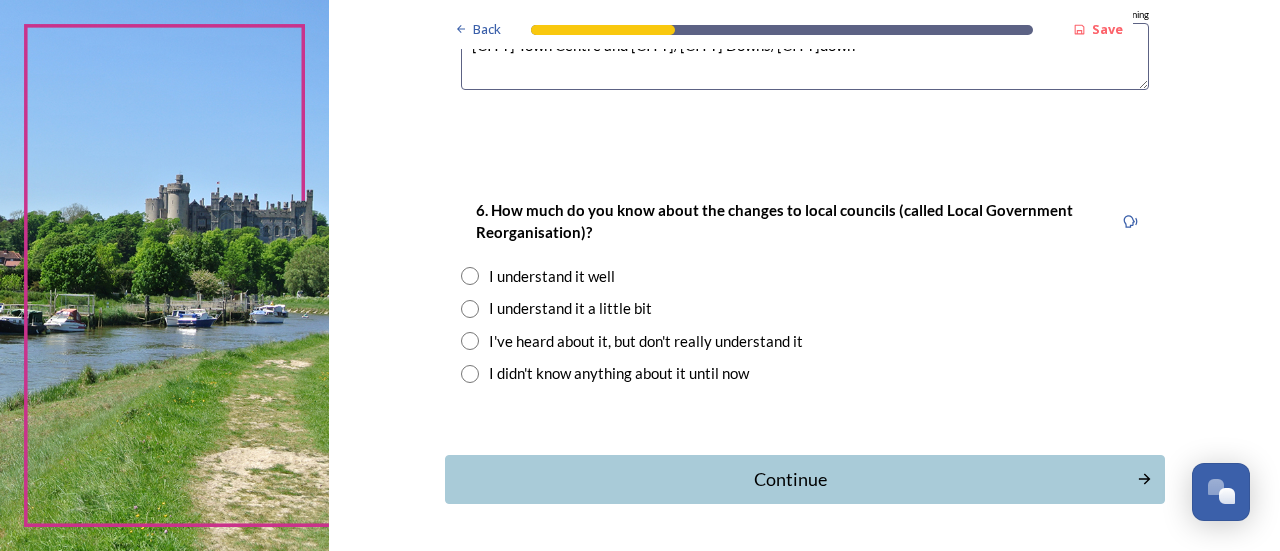 type on "[CITY] Town Centre and [CITY]/[CITY] Downs/[CITY]down" 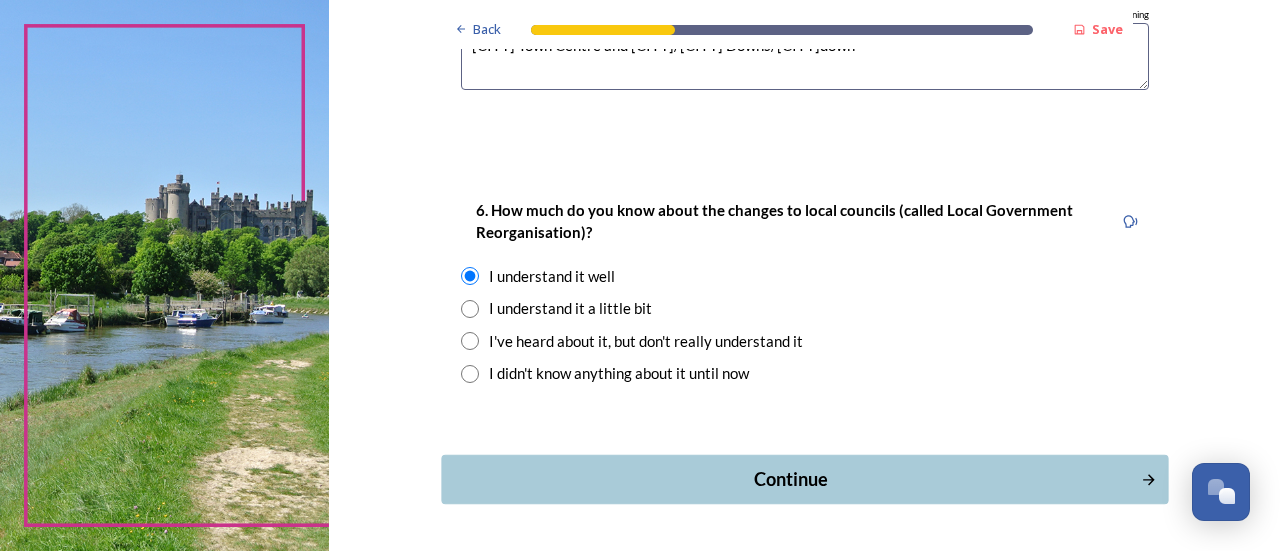 click on "Continue" at bounding box center [790, 479] 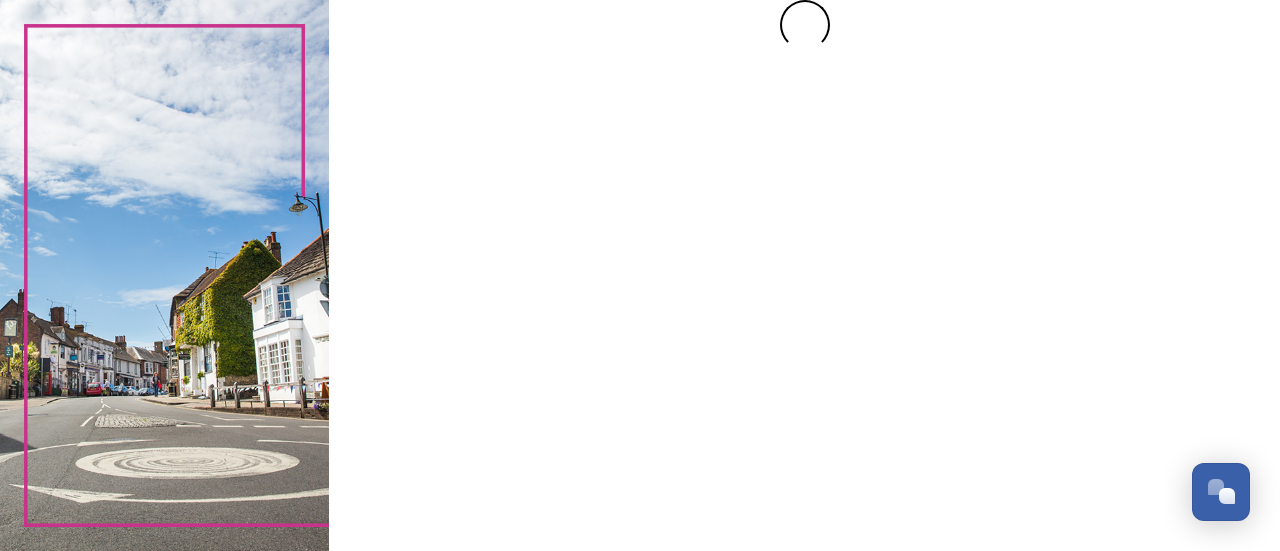 scroll, scrollTop: 0, scrollLeft: 0, axis: both 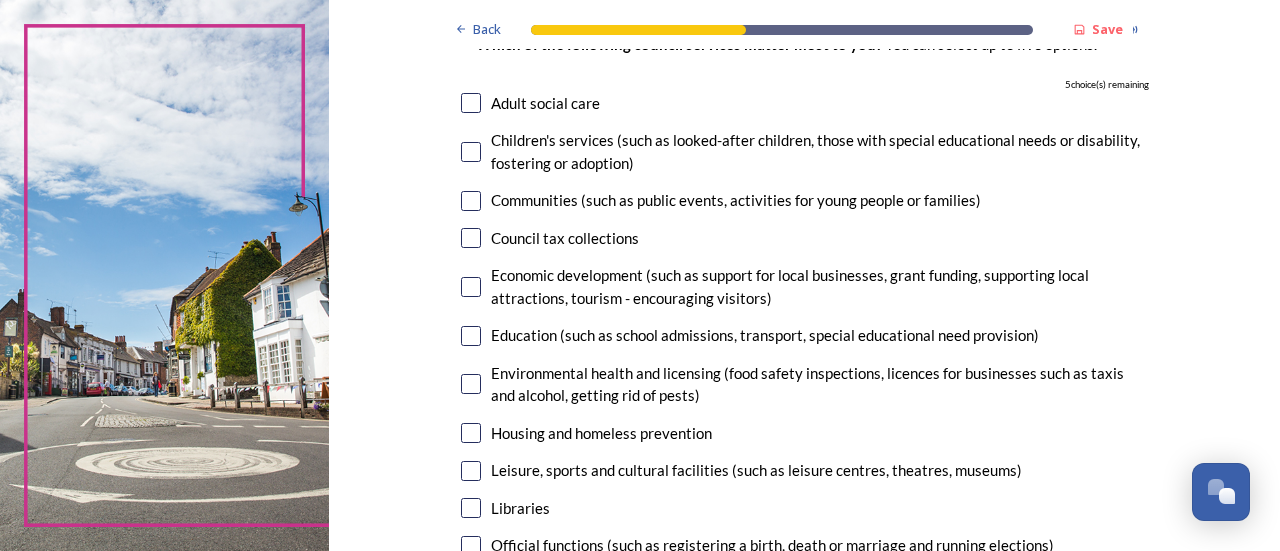 click at bounding box center [471, 201] 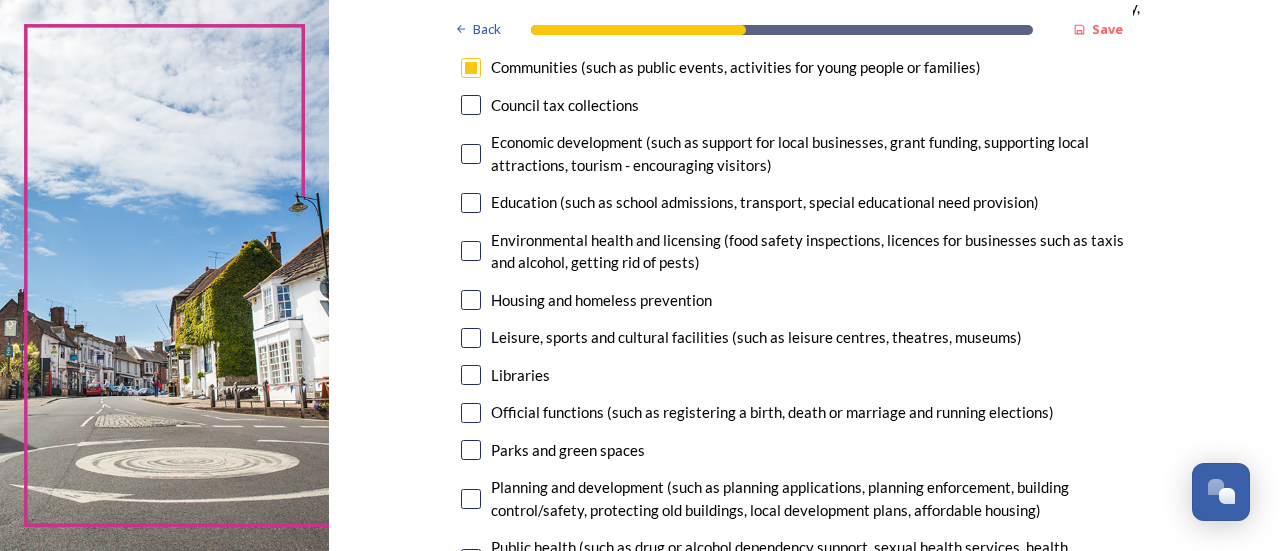 scroll, scrollTop: 330, scrollLeft: 0, axis: vertical 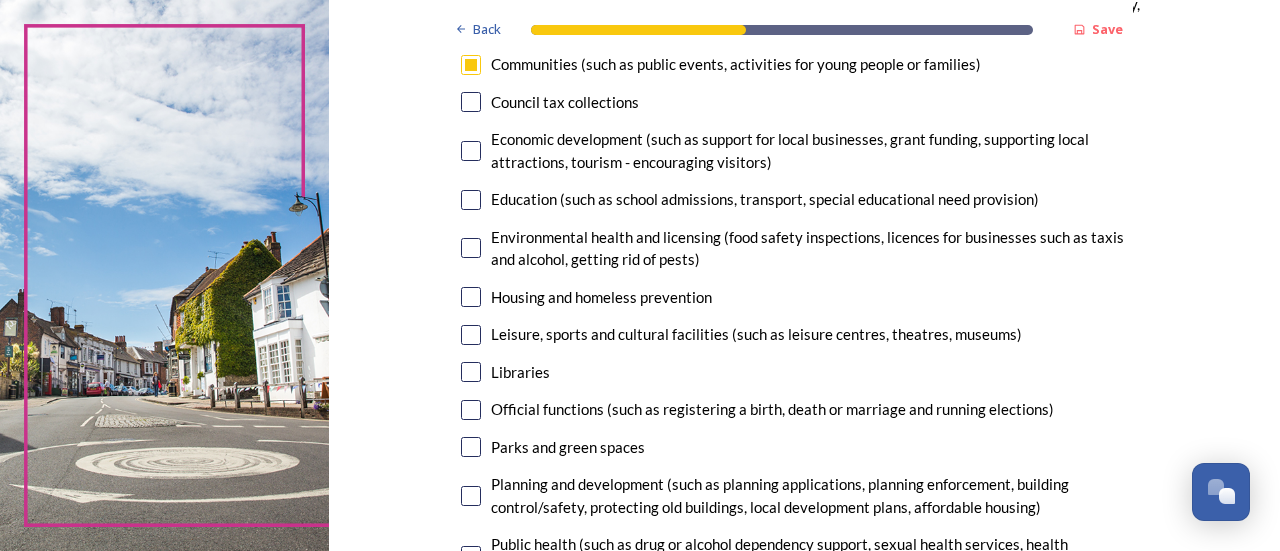 click at bounding box center [471, 151] 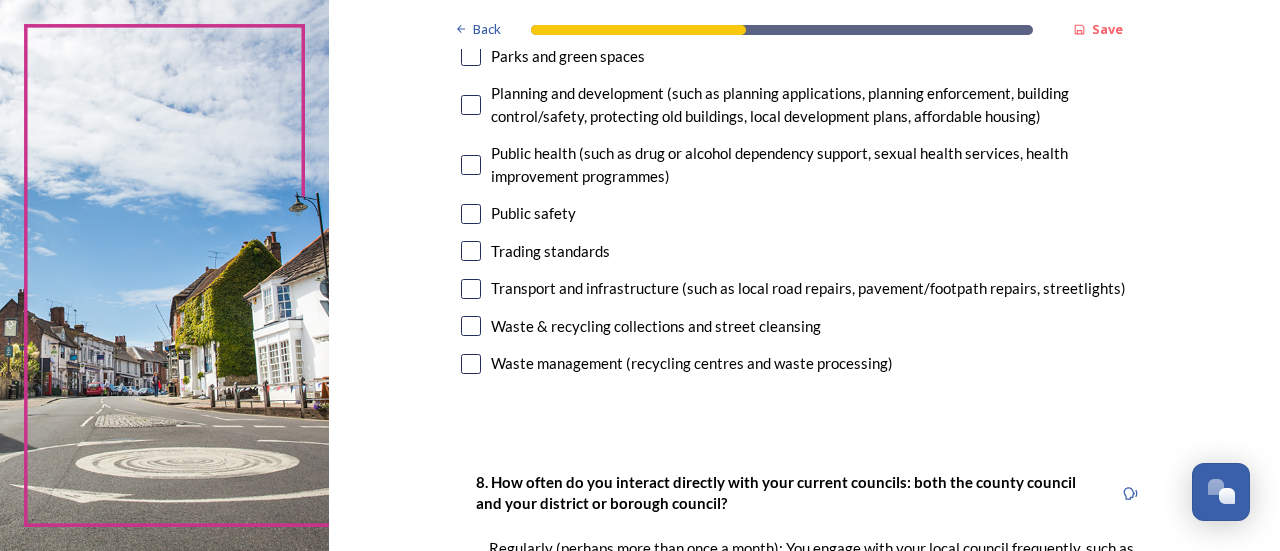 scroll, scrollTop: 708, scrollLeft: 0, axis: vertical 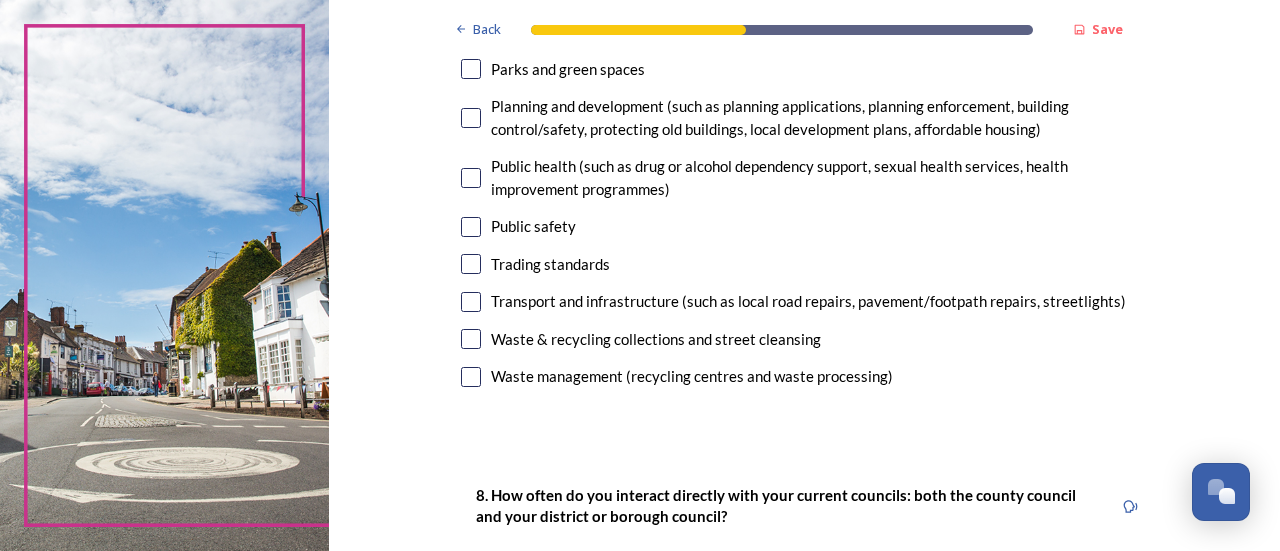 click at bounding box center (471, 339) 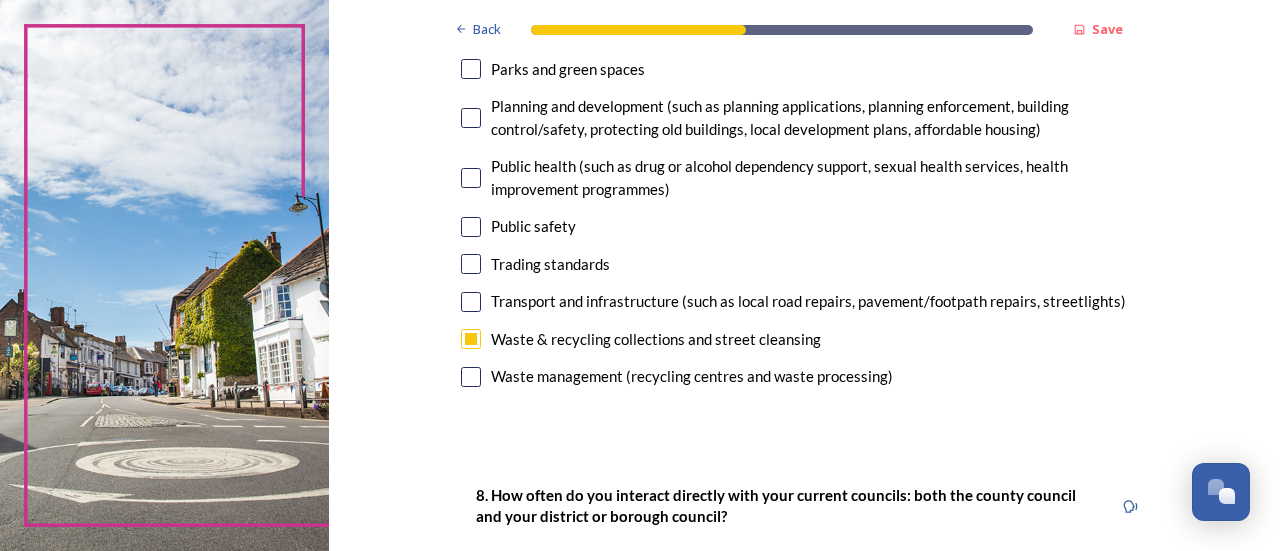 click at bounding box center [471, 302] 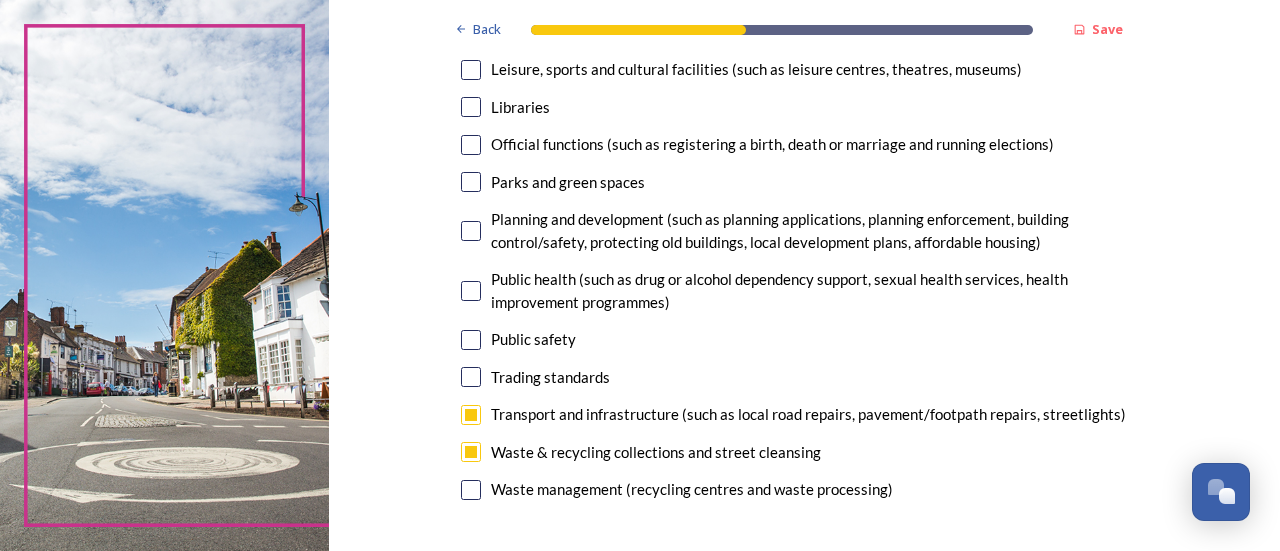 scroll, scrollTop: 592, scrollLeft: 0, axis: vertical 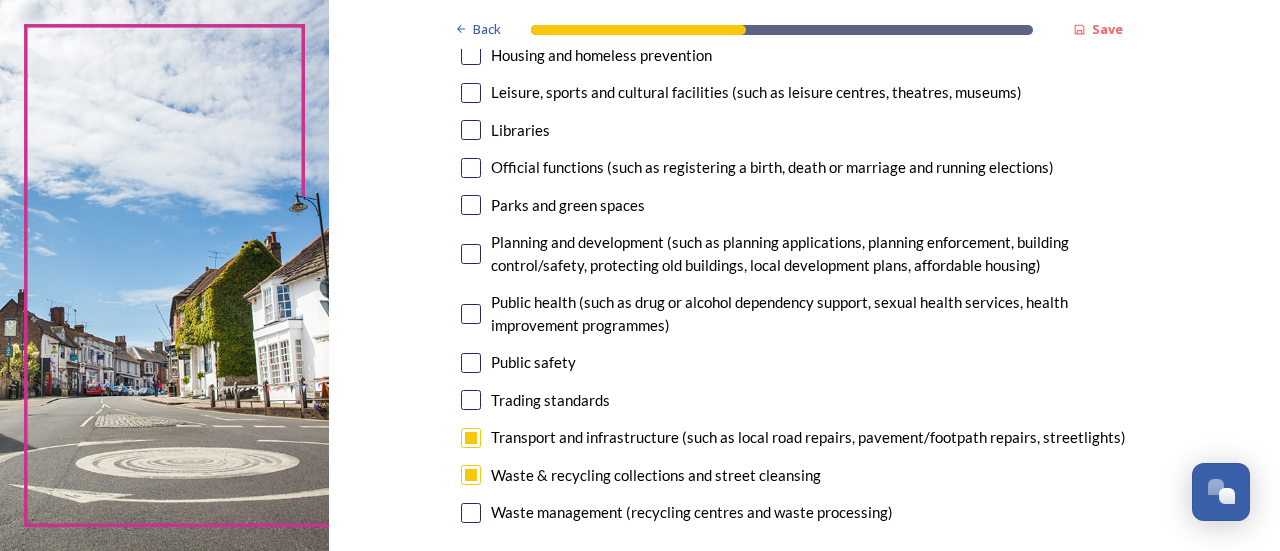 click at bounding box center (471, 205) 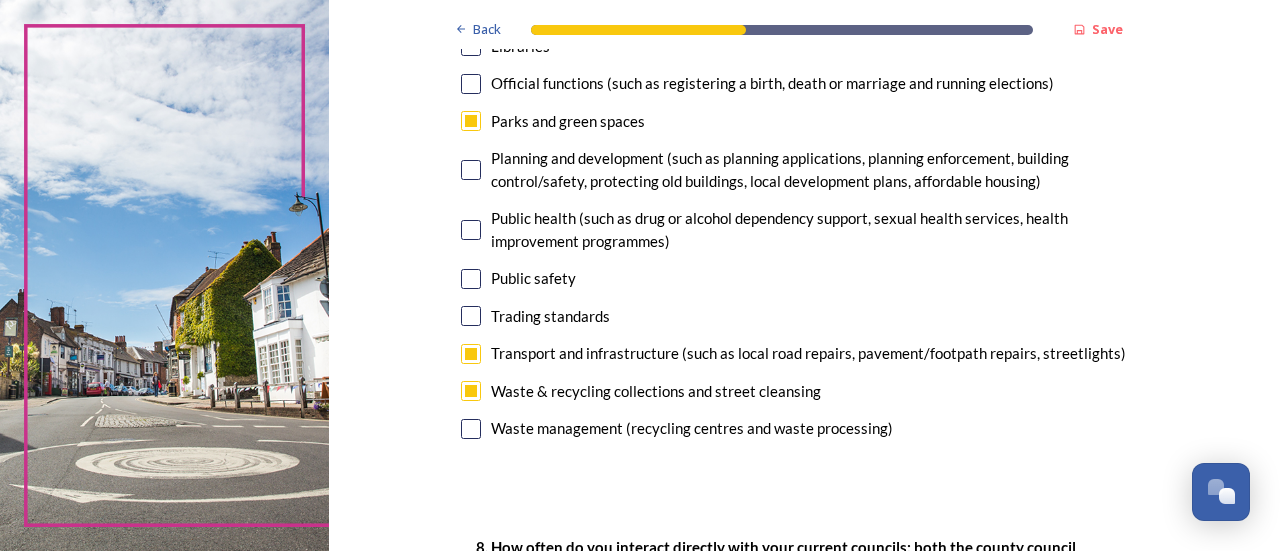 scroll, scrollTop: 652, scrollLeft: 0, axis: vertical 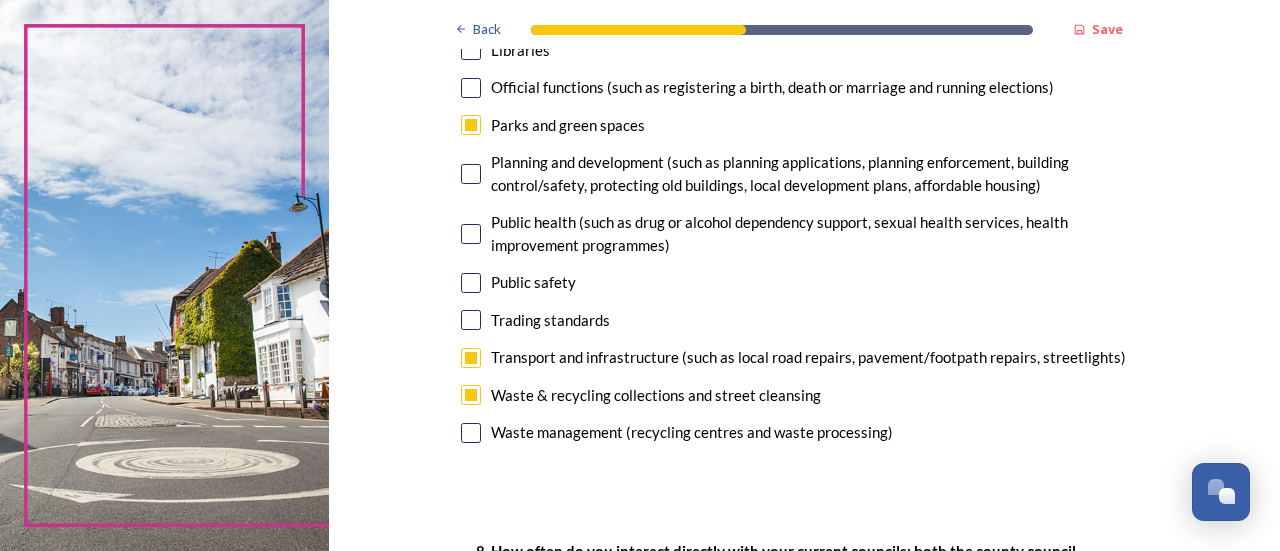 click at bounding box center [471, 358] 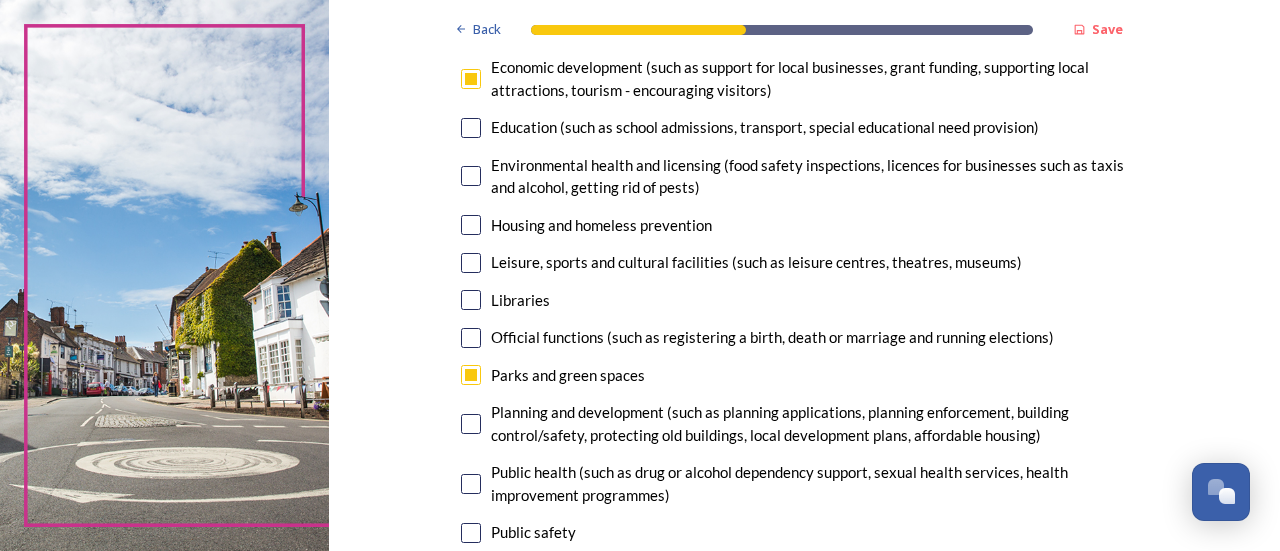 scroll, scrollTop: 343, scrollLeft: 0, axis: vertical 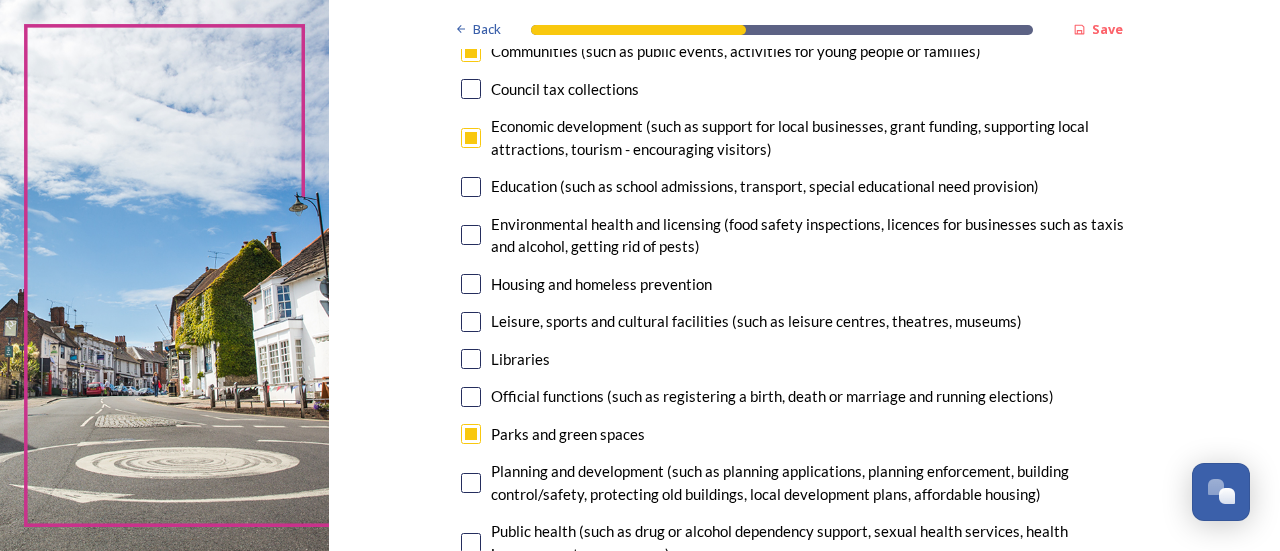 click at bounding box center [471, 284] 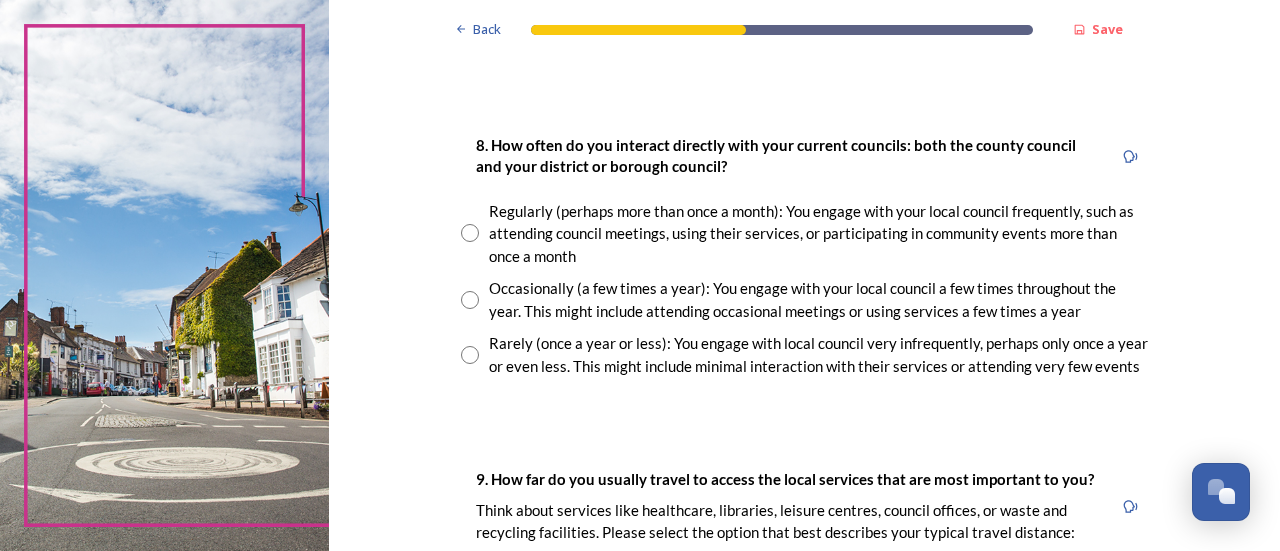 scroll, scrollTop: 1062, scrollLeft: 0, axis: vertical 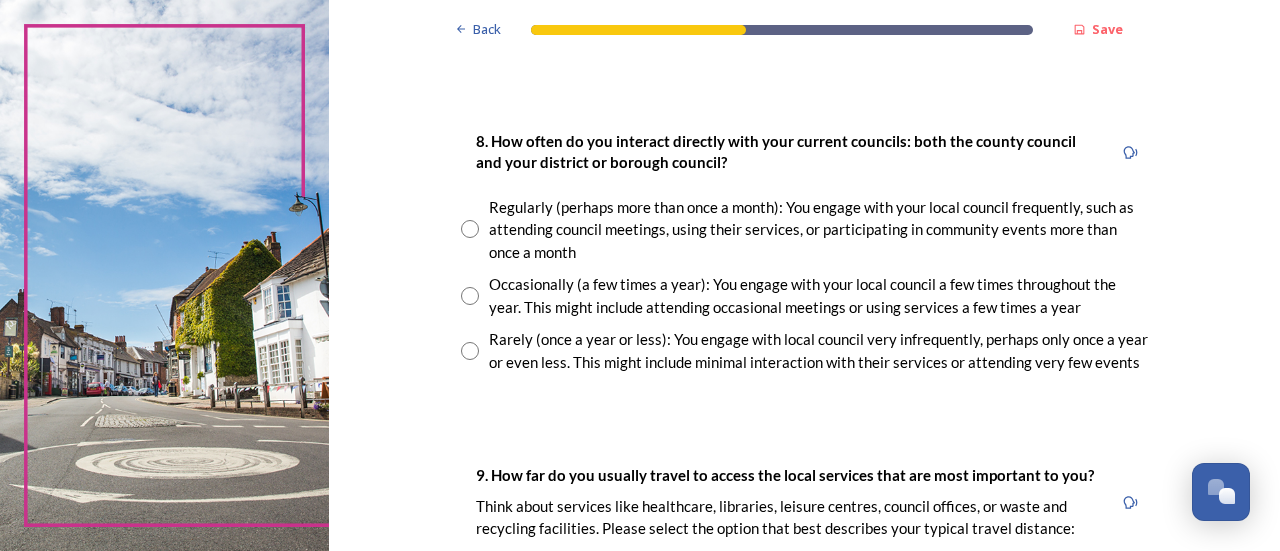 click at bounding box center [470, 296] 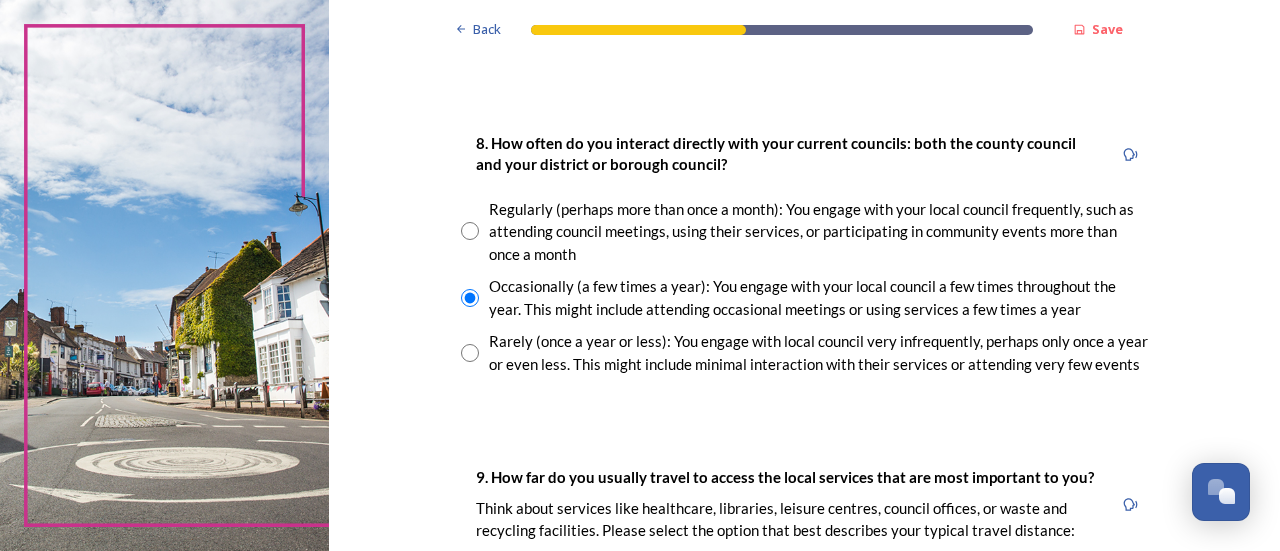 scroll, scrollTop: 1066, scrollLeft: 0, axis: vertical 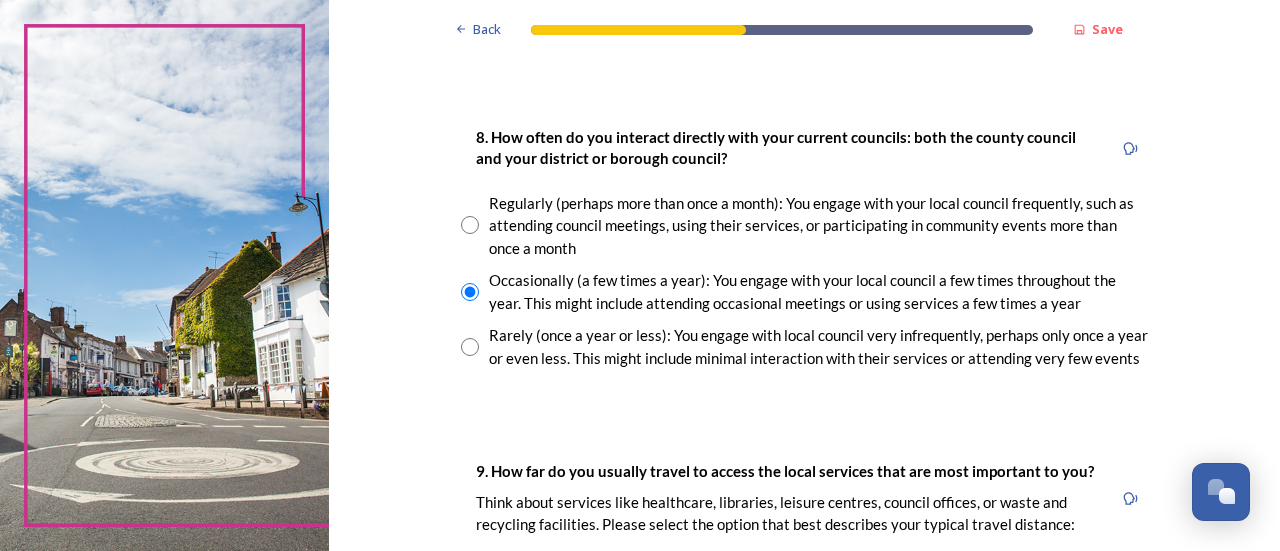 click at bounding box center (470, 347) 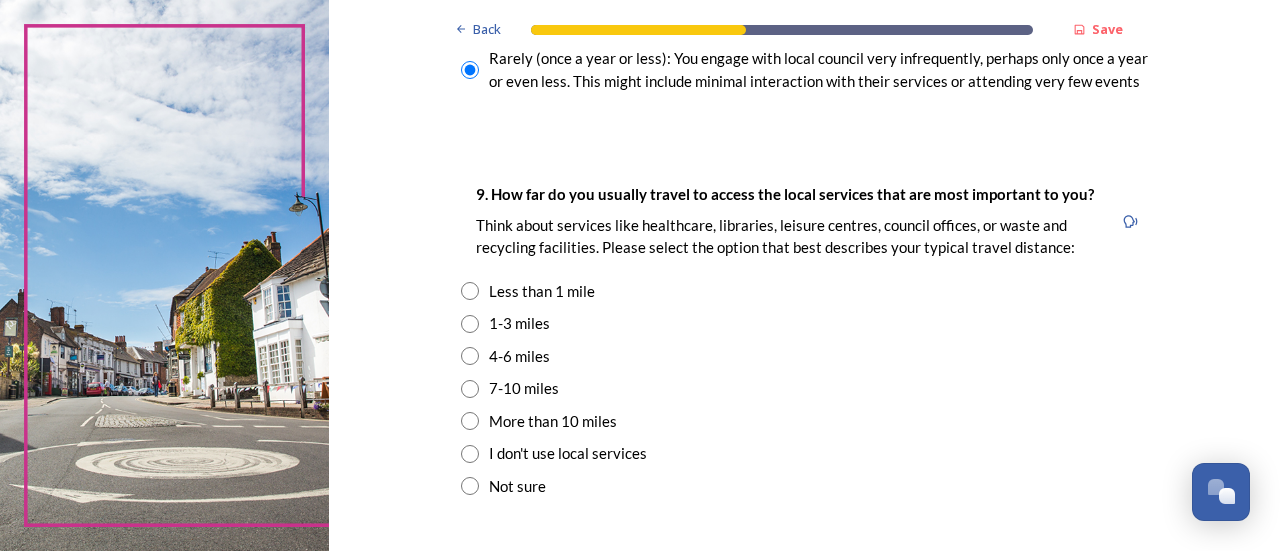scroll, scrollTop: 1346, scrollLeft: 0, axis: vertical 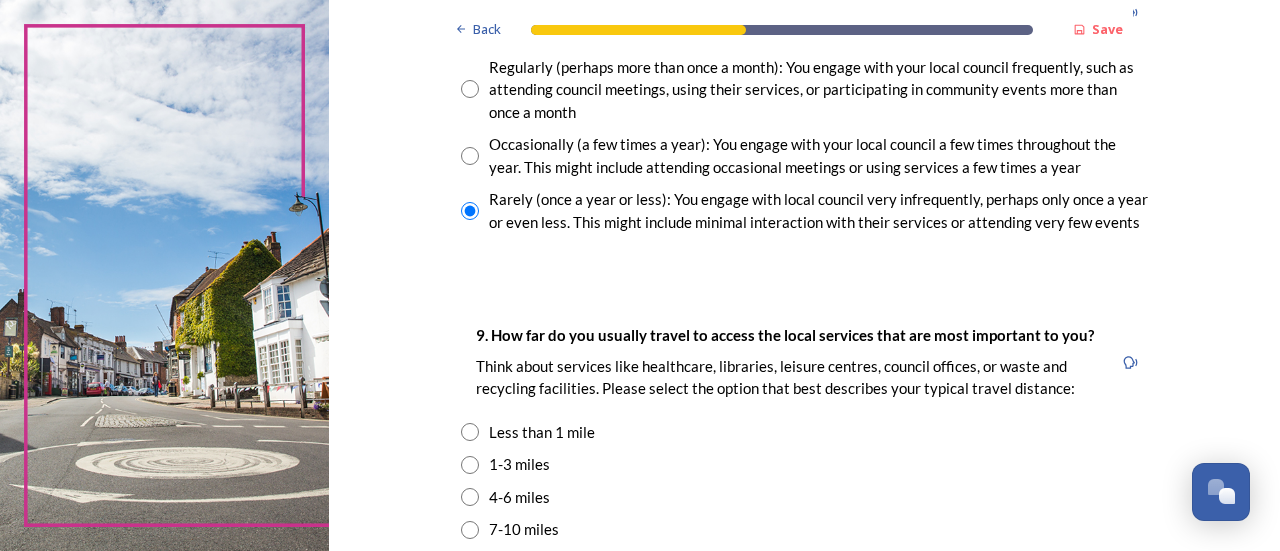 click at bounding box center [470, 156] 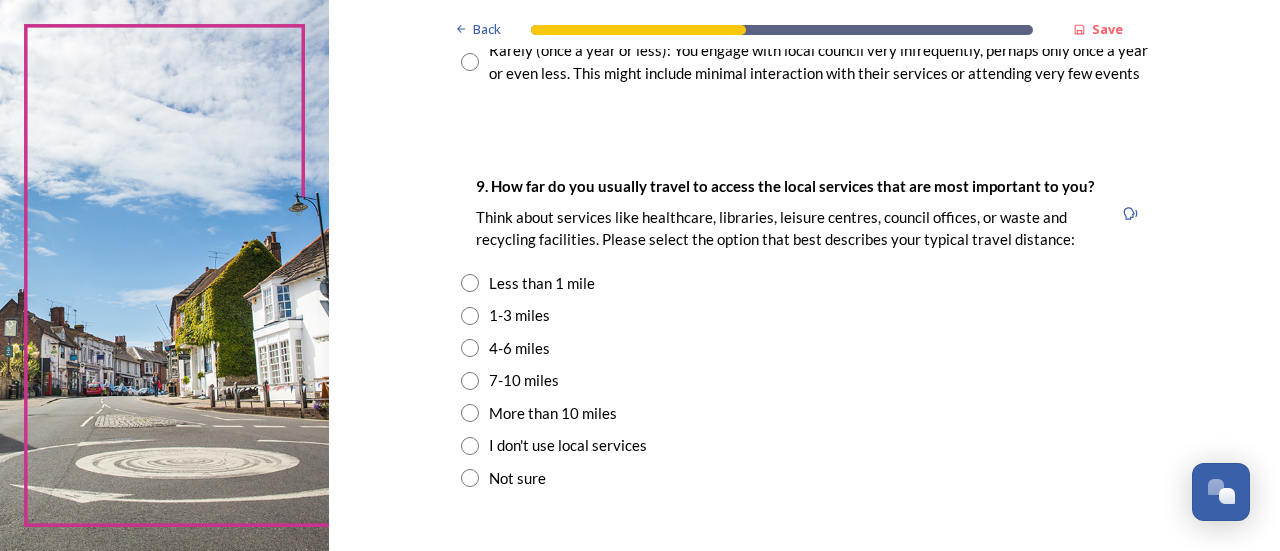 scroll, scrollTop: 1354, scrollLeft: 0, axis: vertical 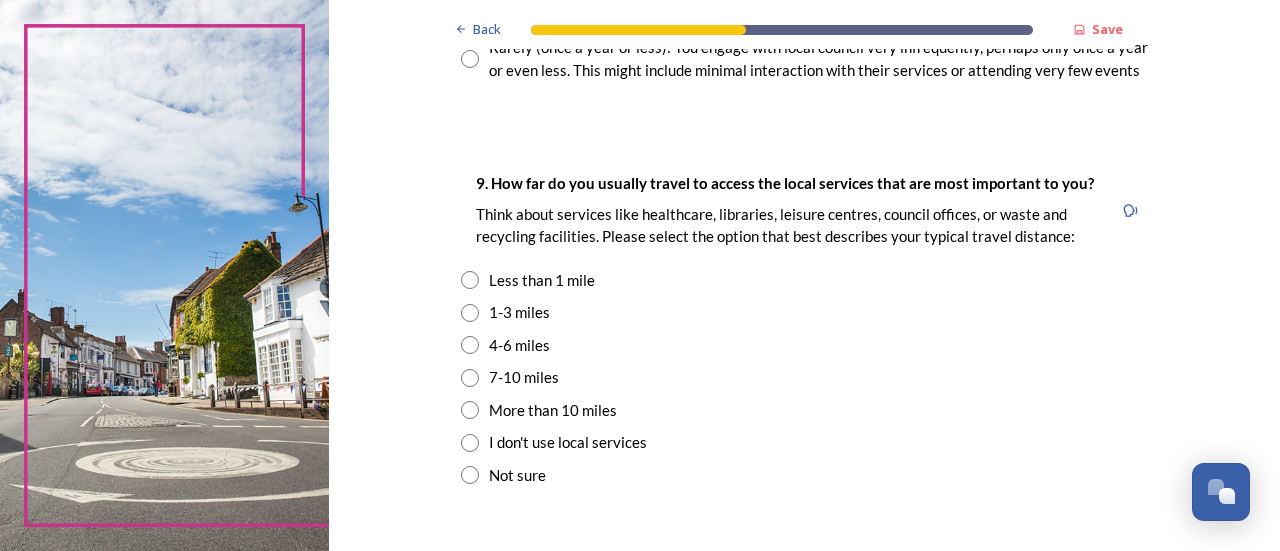 click at bounding box center (470, 280) 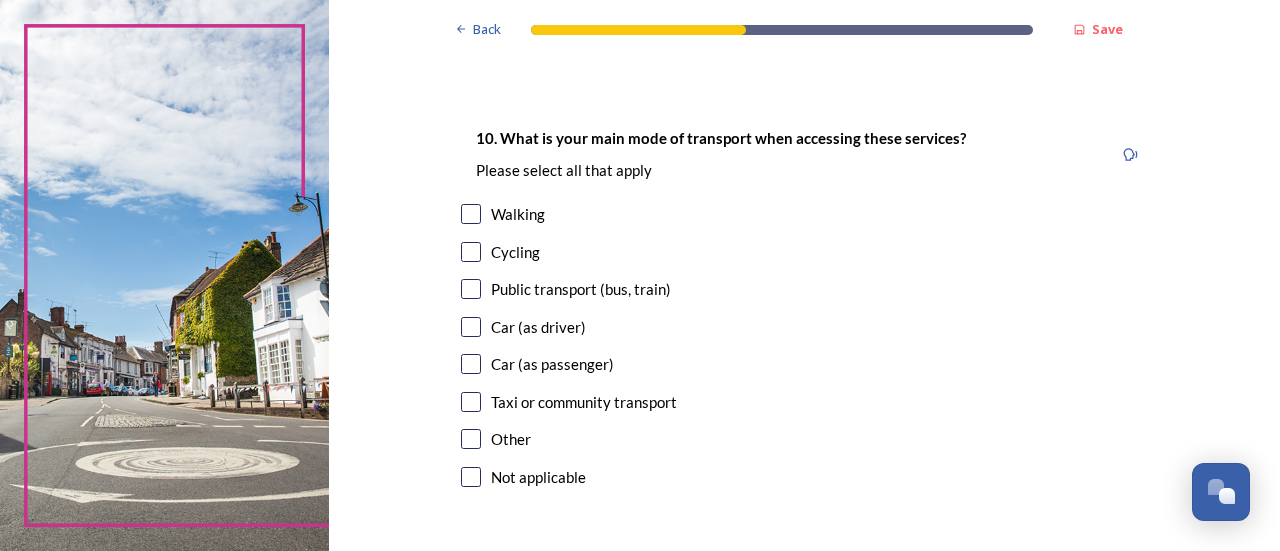 scroll, scrollTop: 1814, scrollLeft: 0, axis: vertical 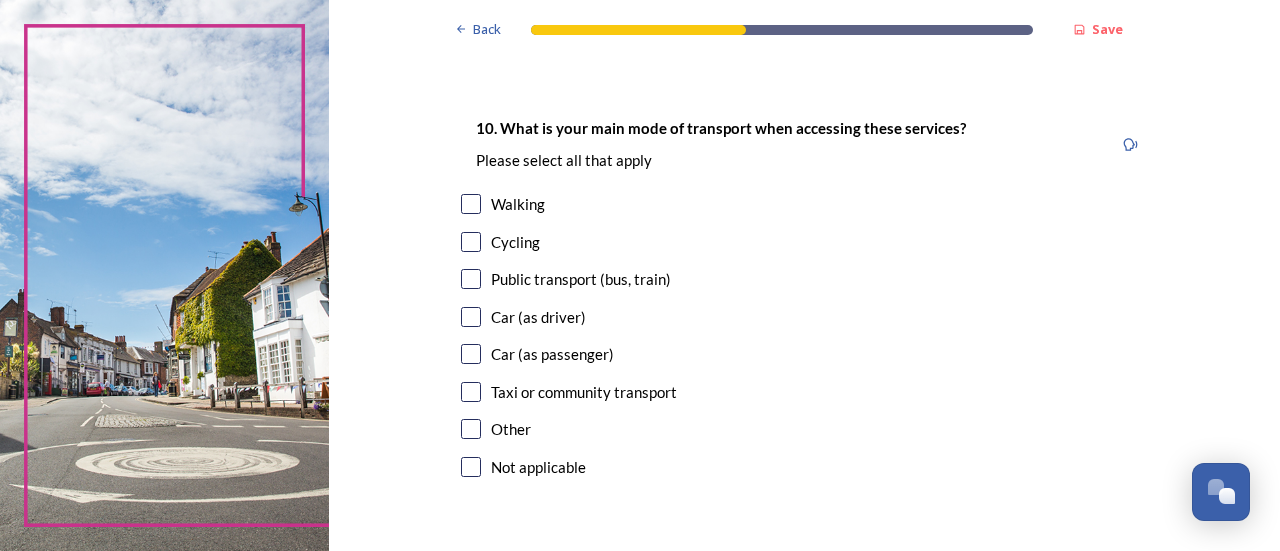 click at bounding box center [471, 204] 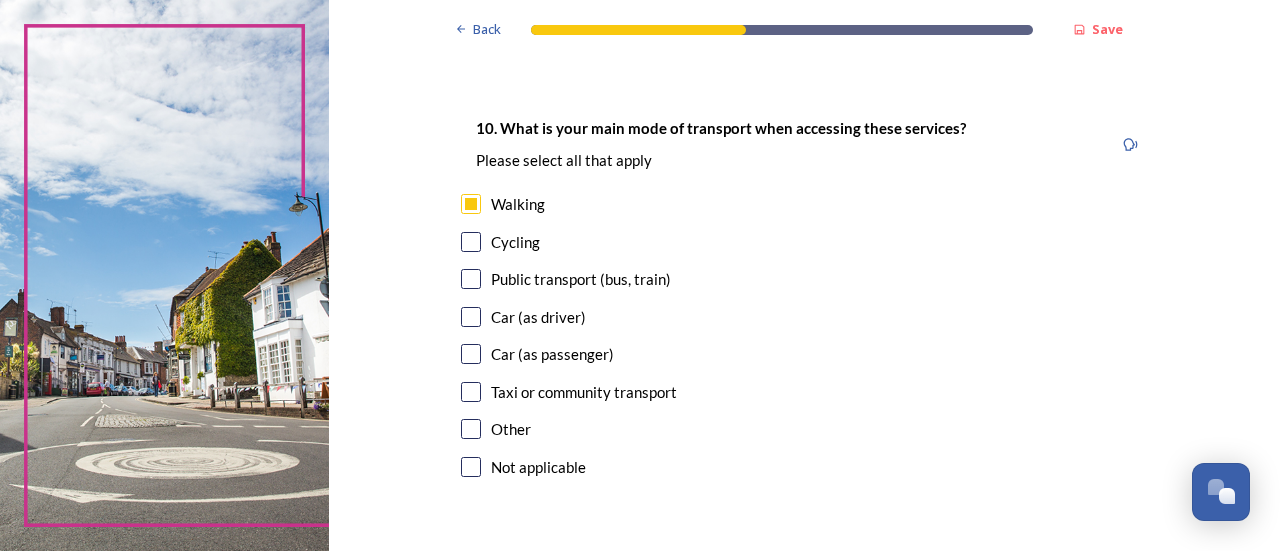click at bounding box center [471, 317] 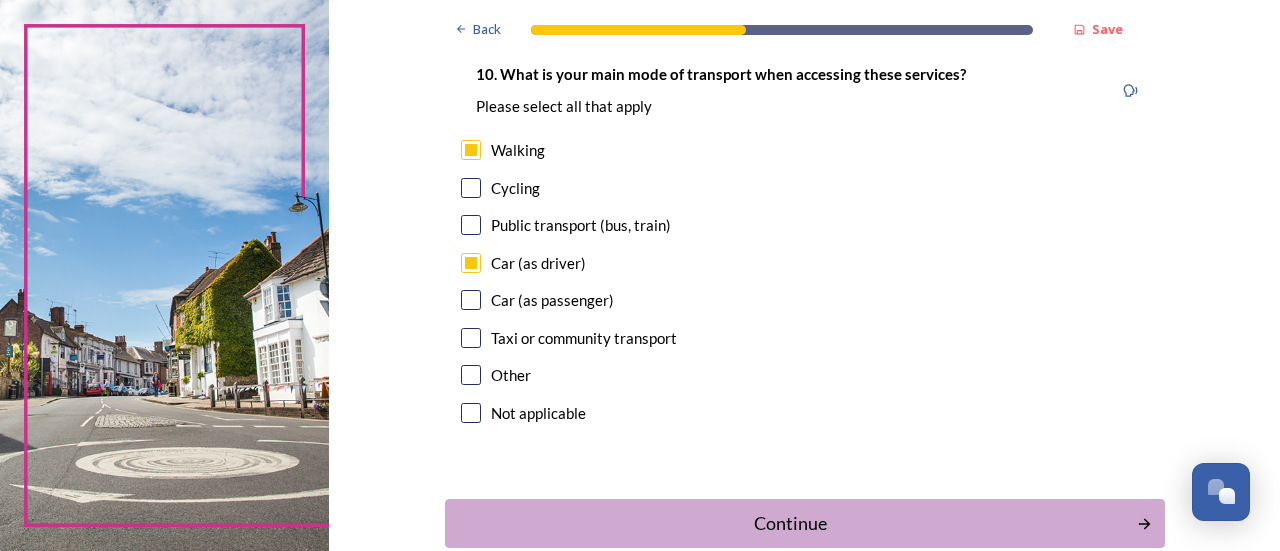 scroll, scrollTop: 1872, scrollLeft: 0, axis: vertical 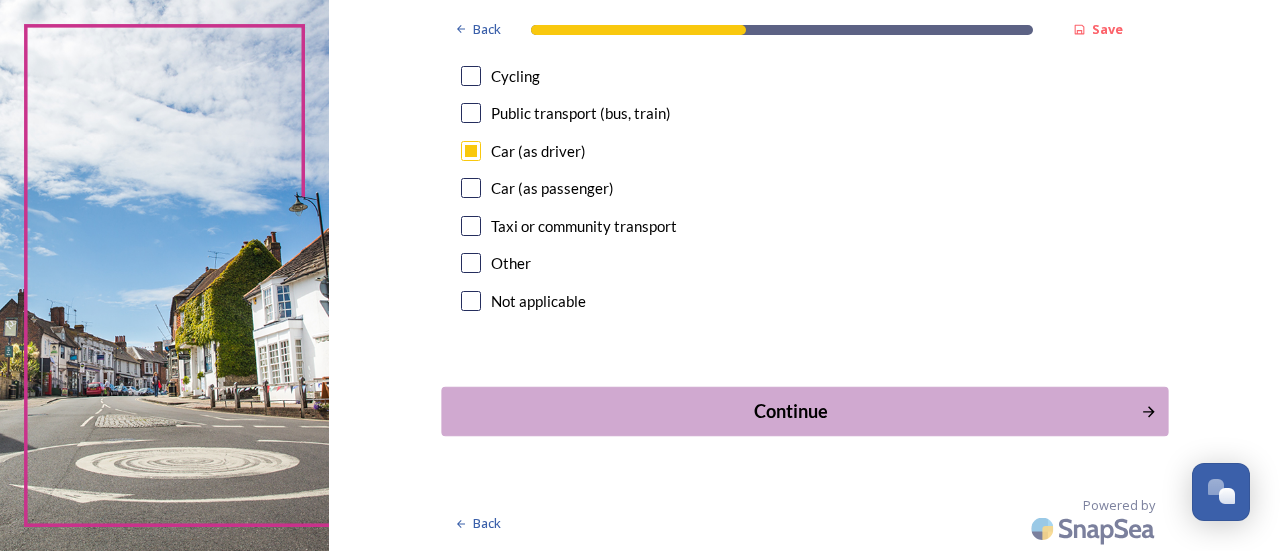 drag, startPoint x: 982, startPoint y: 412, endPoint x: 595, endPoint y: 399, distance: 387.2183 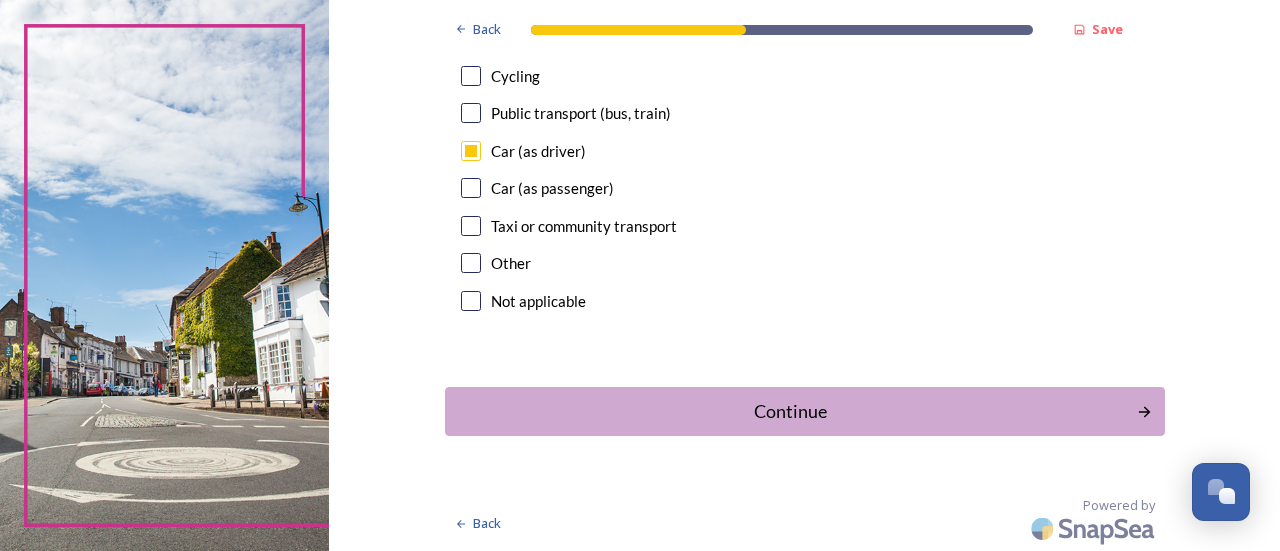 scroll, scrollTop: 0, scrollLeft: 0, axis: both 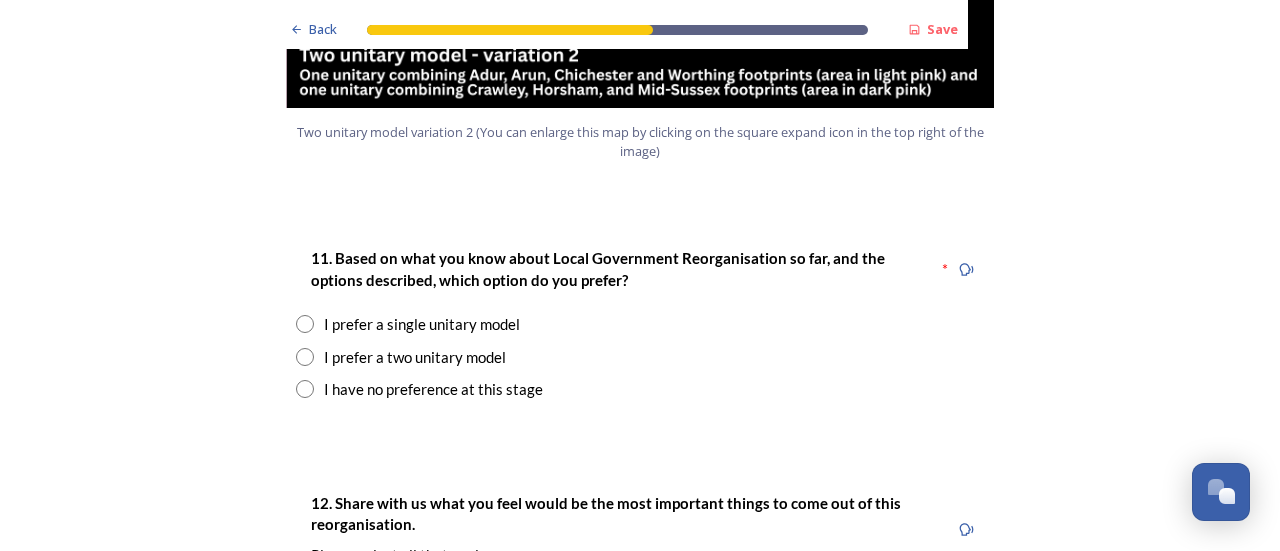 click at bounding box center (305, 357) 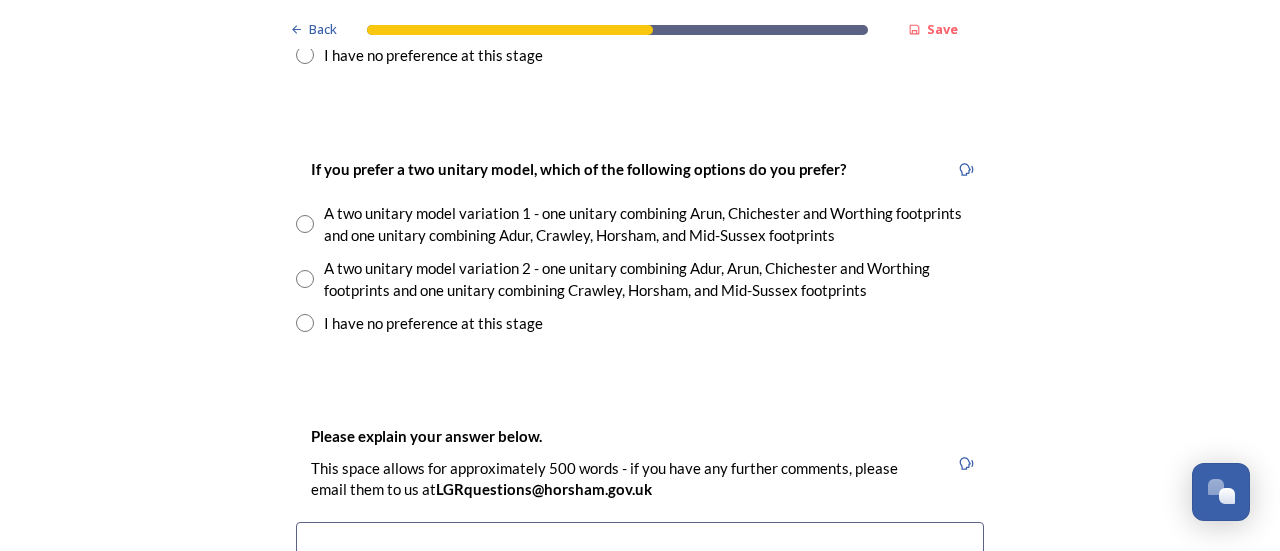 scroll, scrollTop: 2835, scrollLeft: 0, axis: vertical 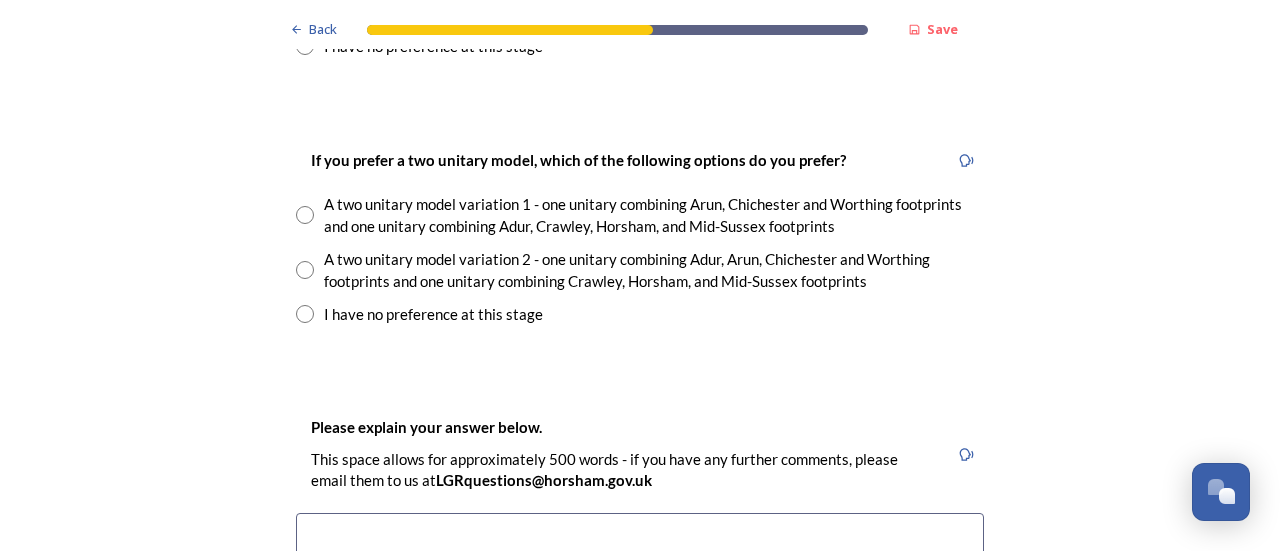 click at bounding box center (305, 270) 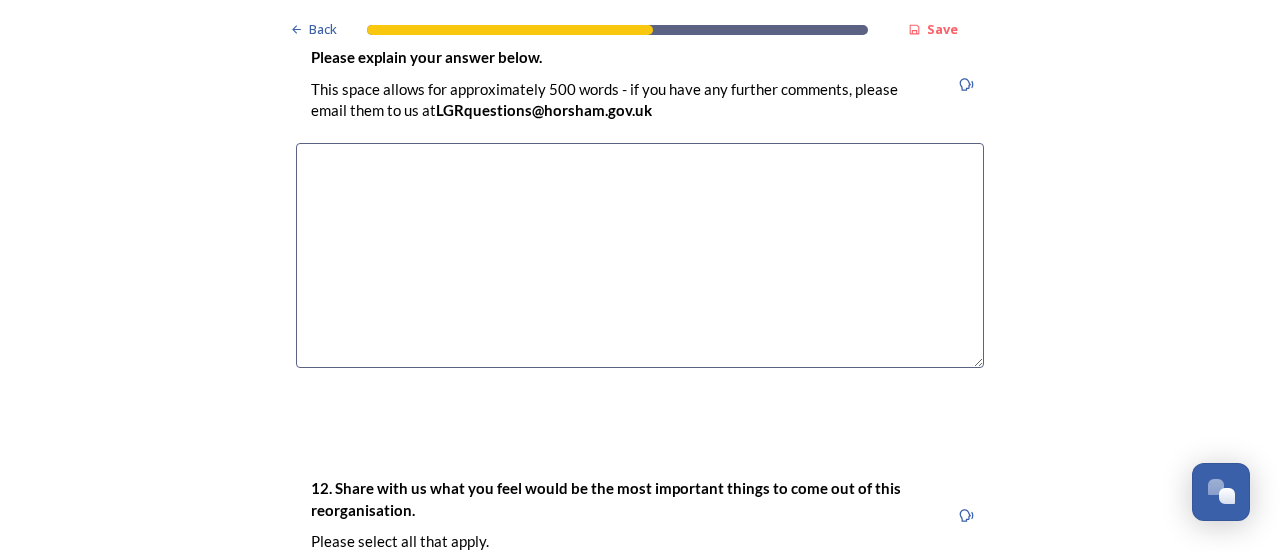 scroll, scrollTop: 3187, scrollLeft: 0, axis: vertical 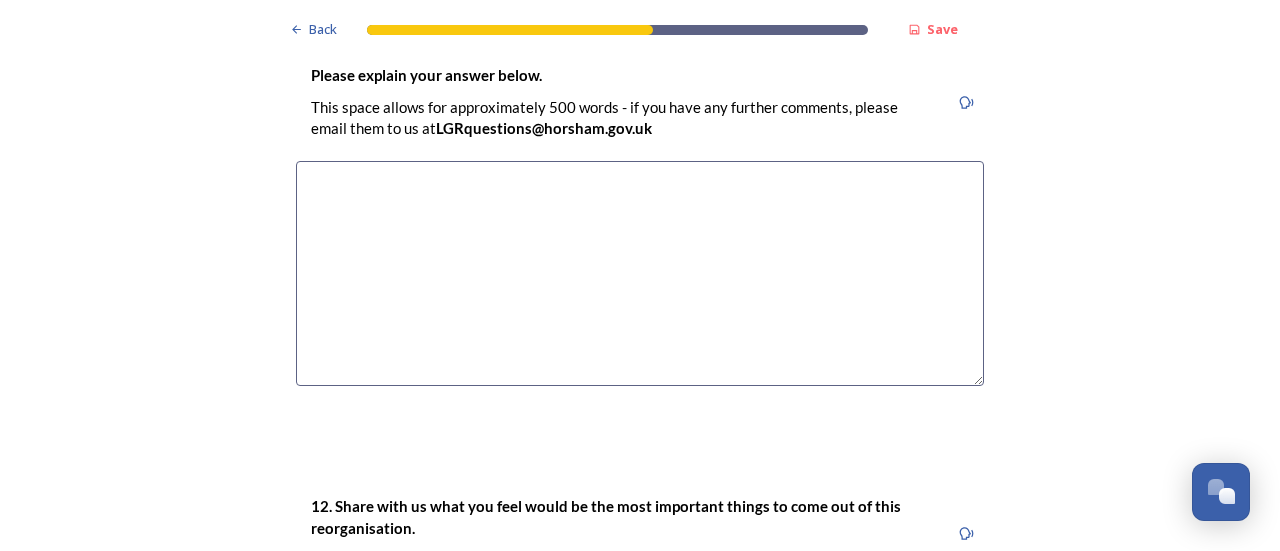 click at bounding box center (640, 273) 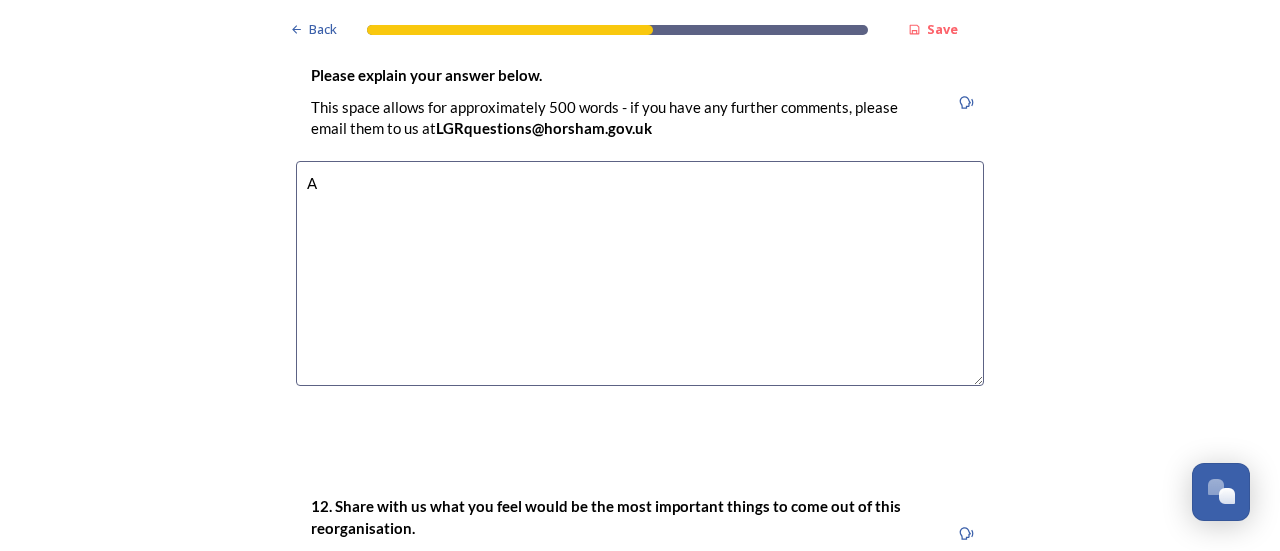 type on "A" 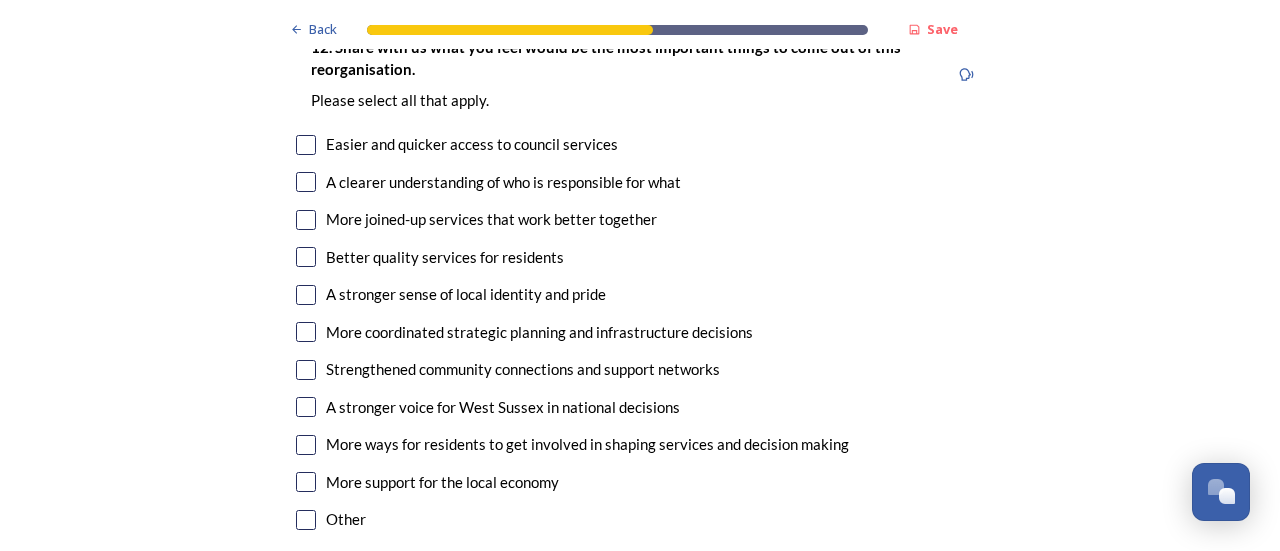 scroll, scrollTop: 3664, scrollLeft: 0, axis: vertical 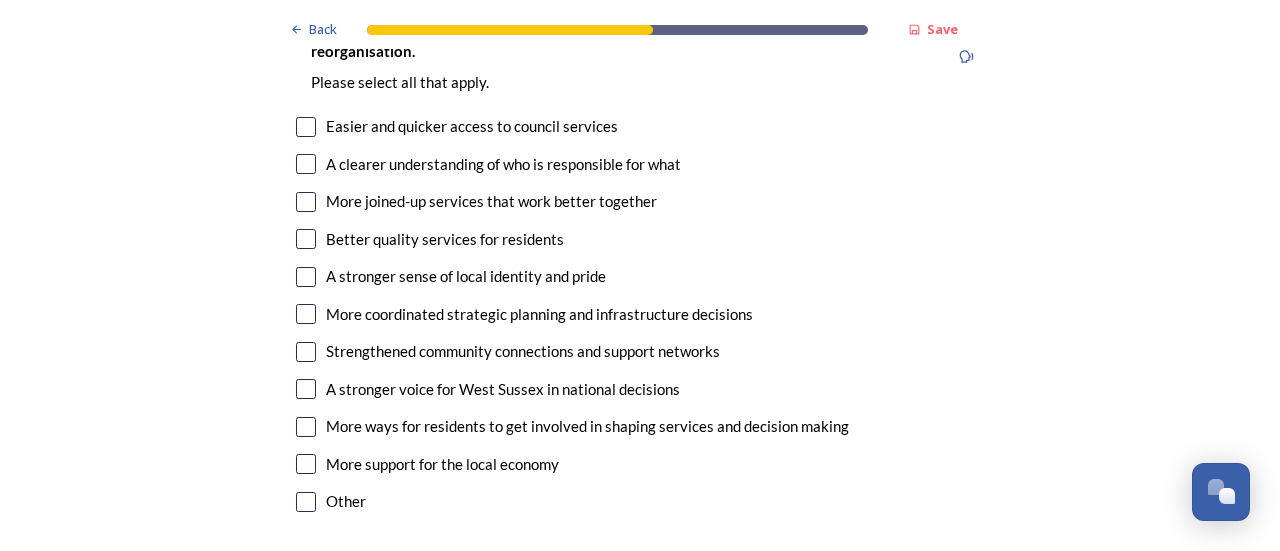 click at bounding box center (306, 127) 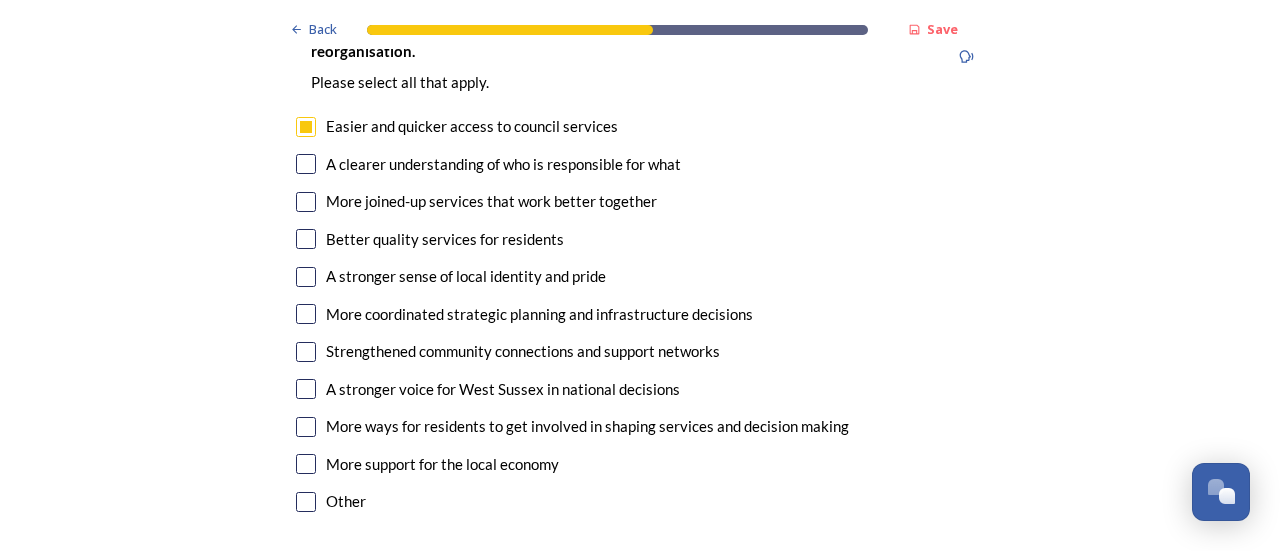 click at bounding box center (306, 202) 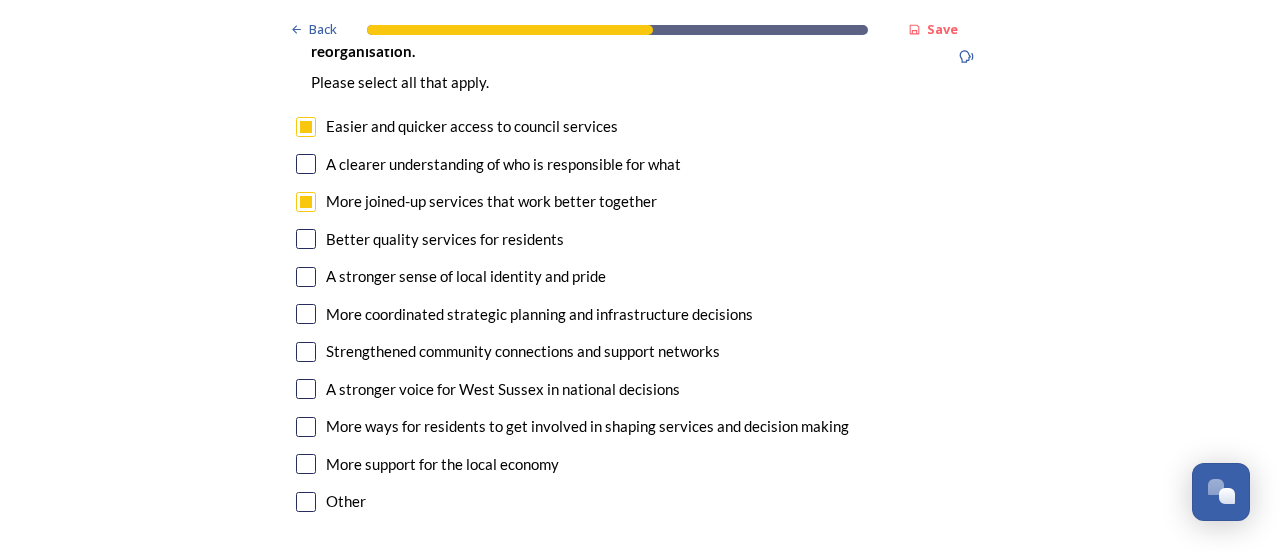 click at bounding box center [306, 314] 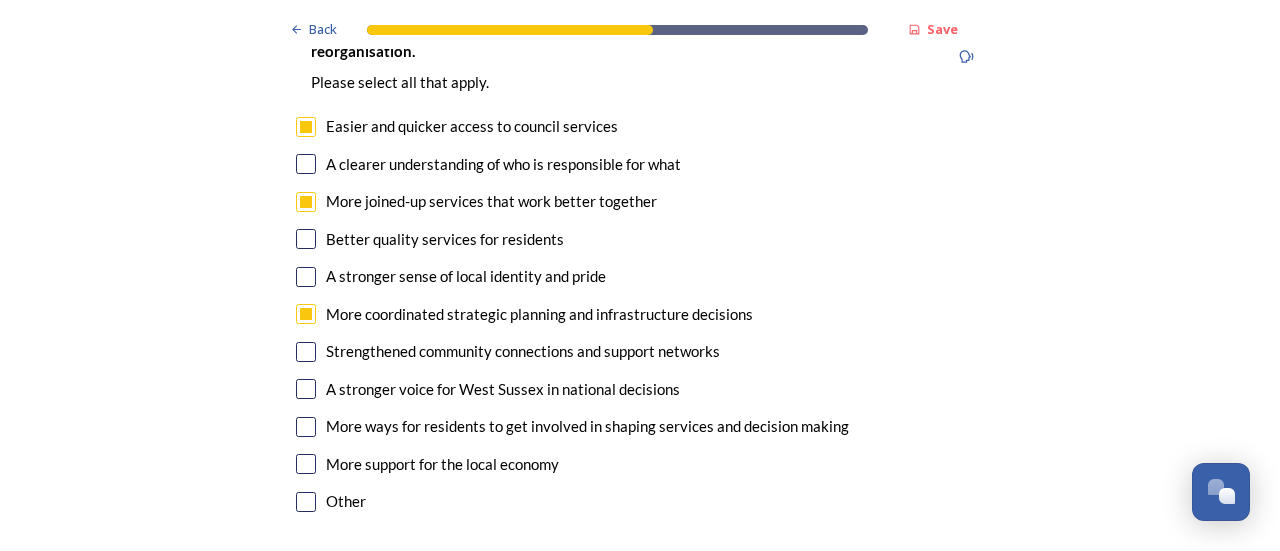 click at bounding box center [306, 352] 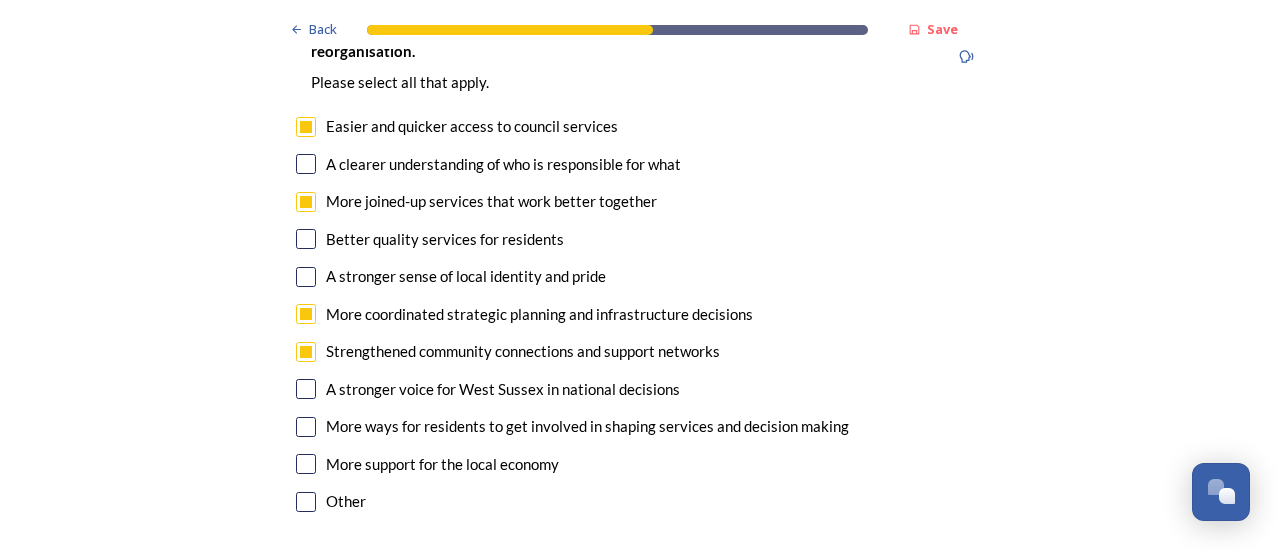 click at bounding box center [306, 427] 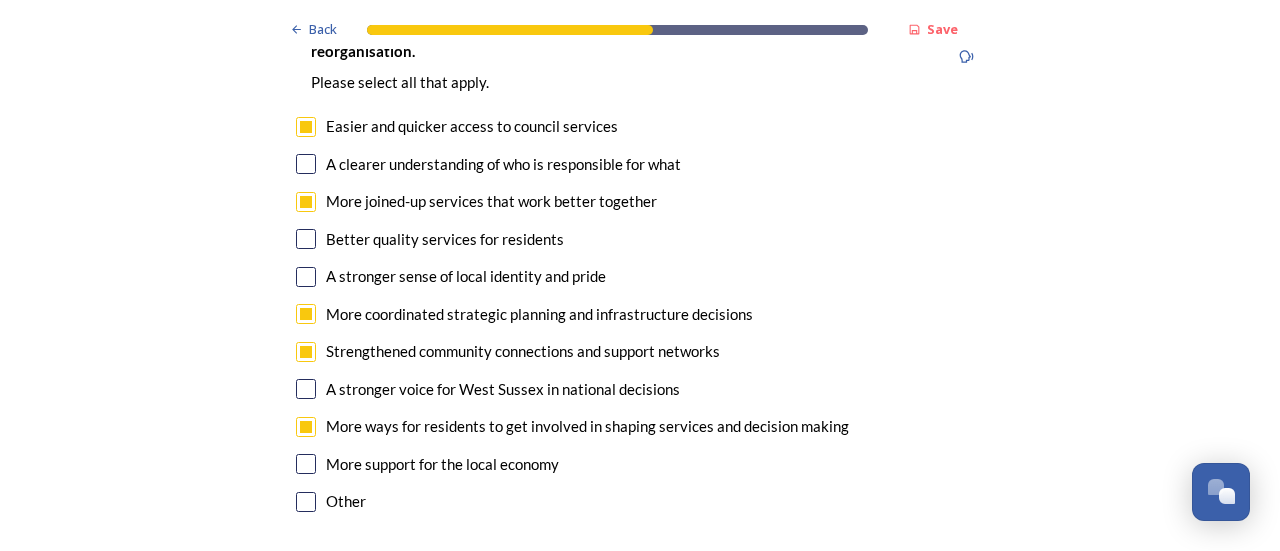 click at bounding box center (306, 464) 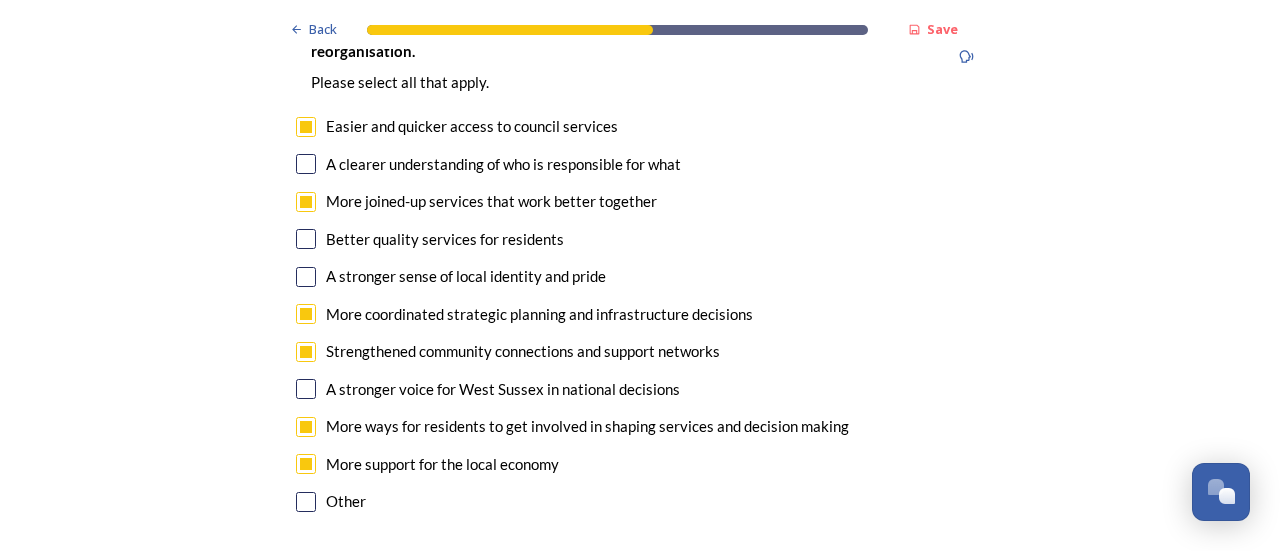 click at bounding box center (306, 239) 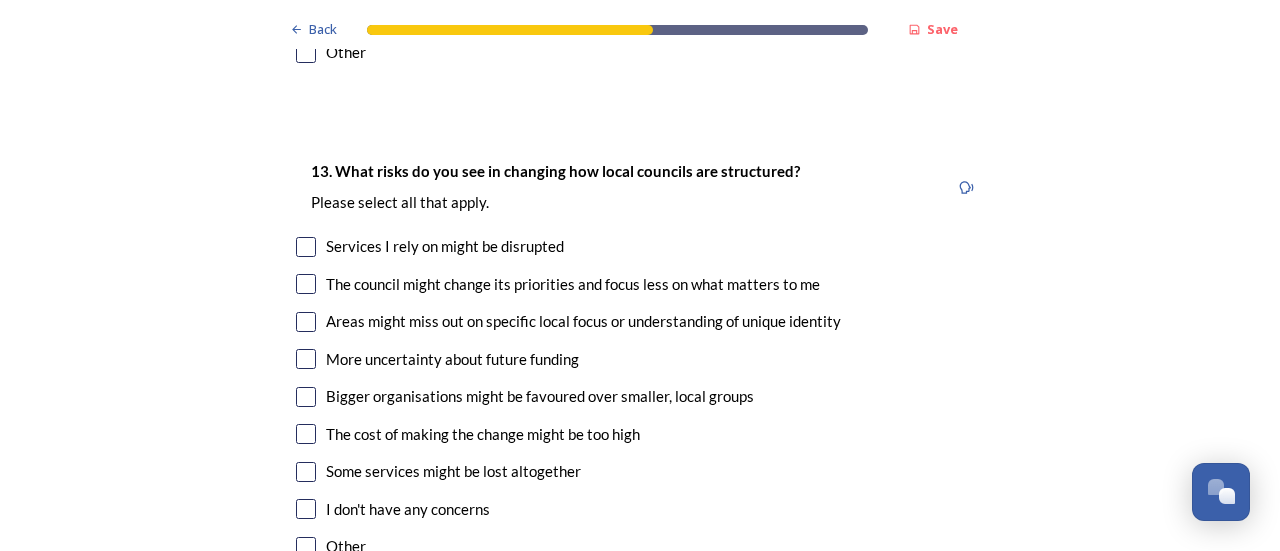 scroll, scrollTop: 4131, scrollLeft: 0, axis: vertical 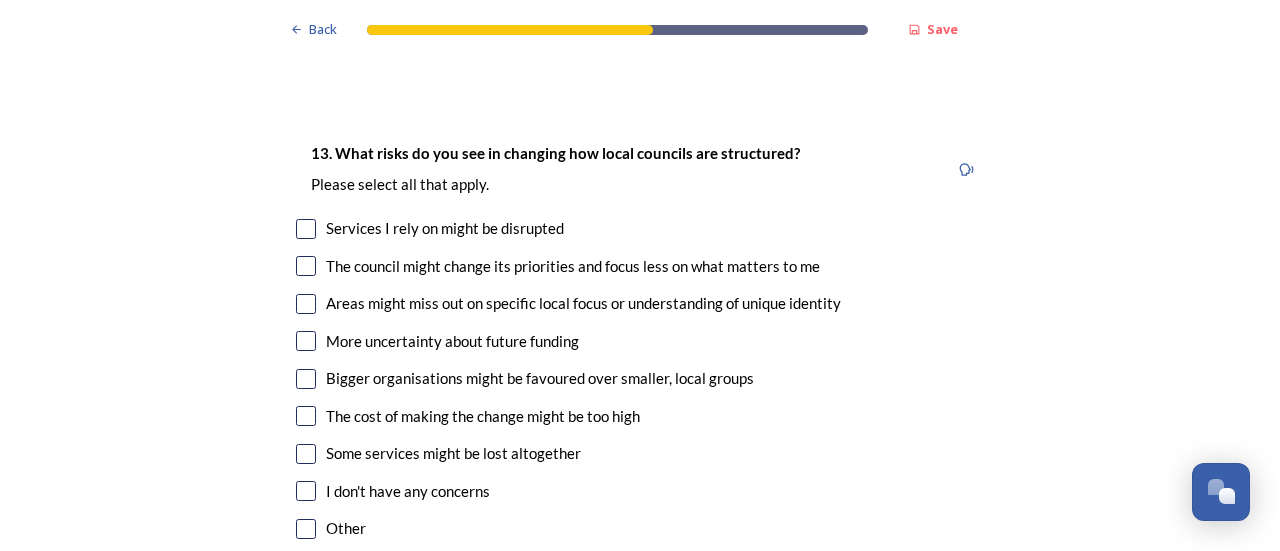 click at bounding box center [306, 229] 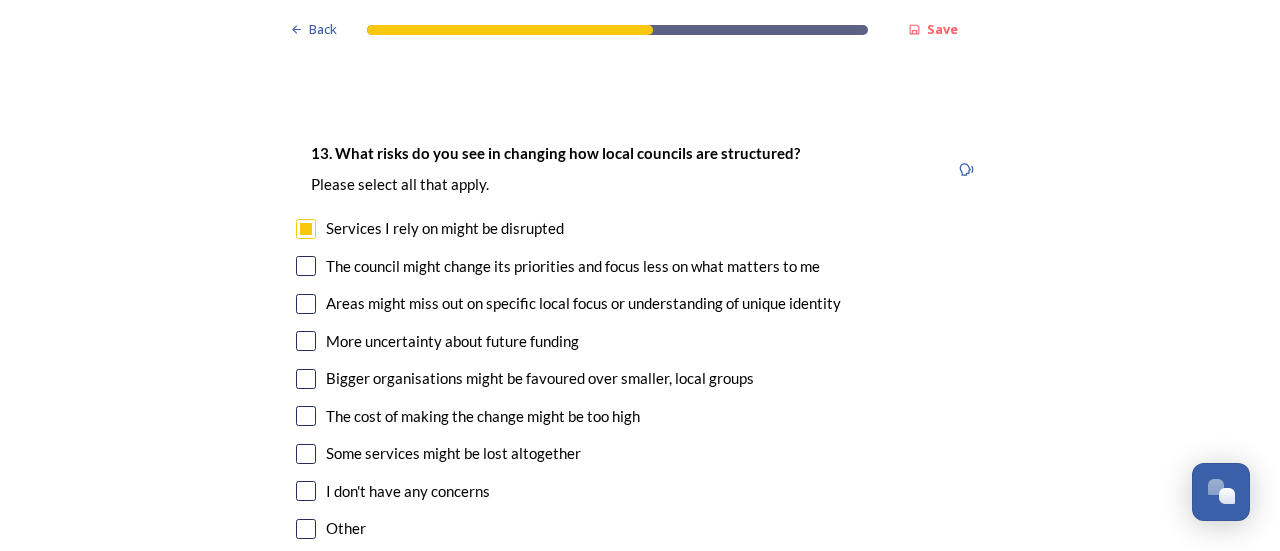 click at bounding box center [306, 266] 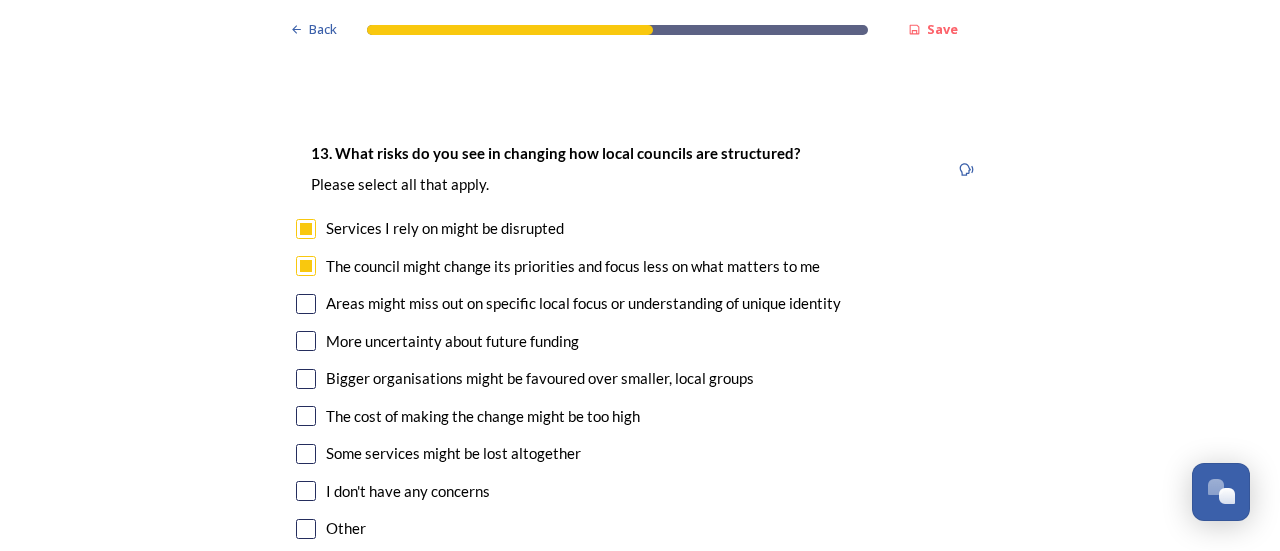 click at bounding box center [306, 304] 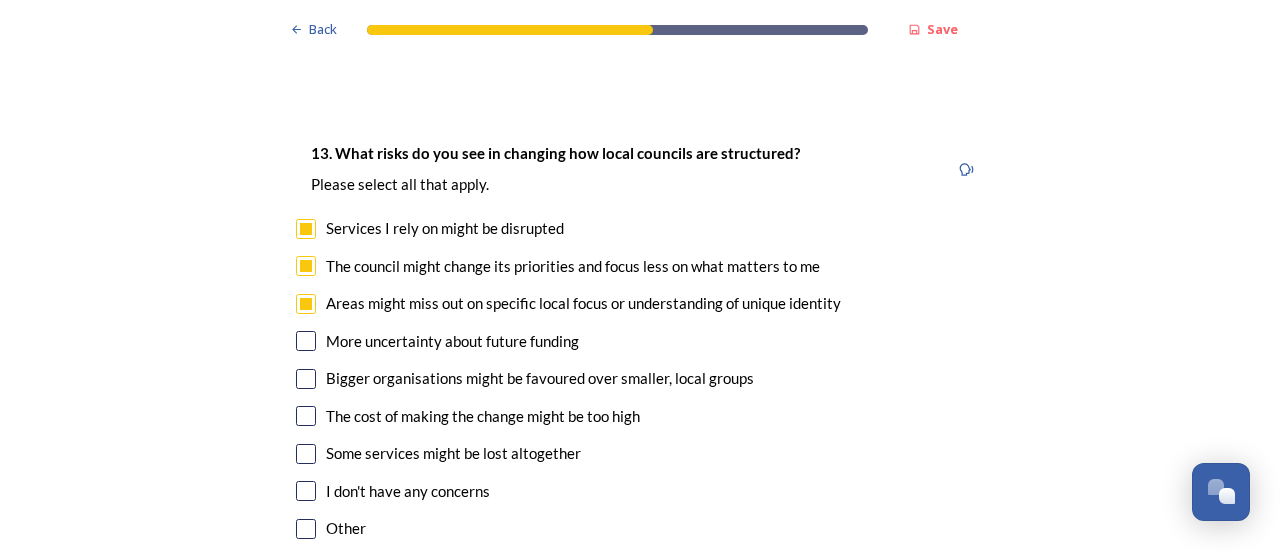click at bounding box center (306, 379) 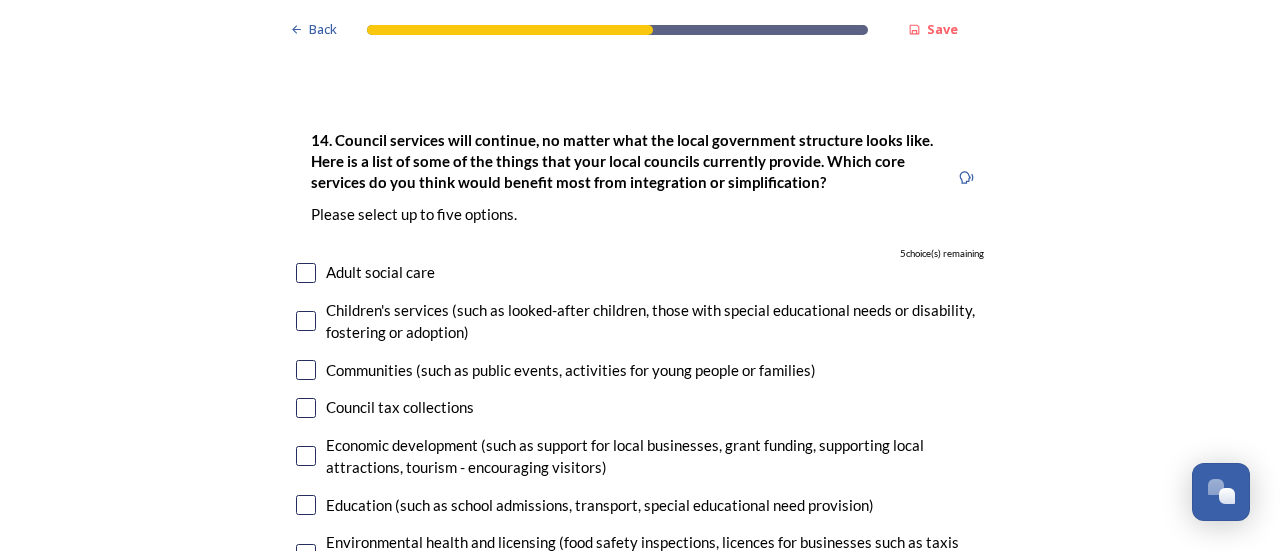 scroll, scrollTop: 4638, scrollLeft: 0, axis: vertical 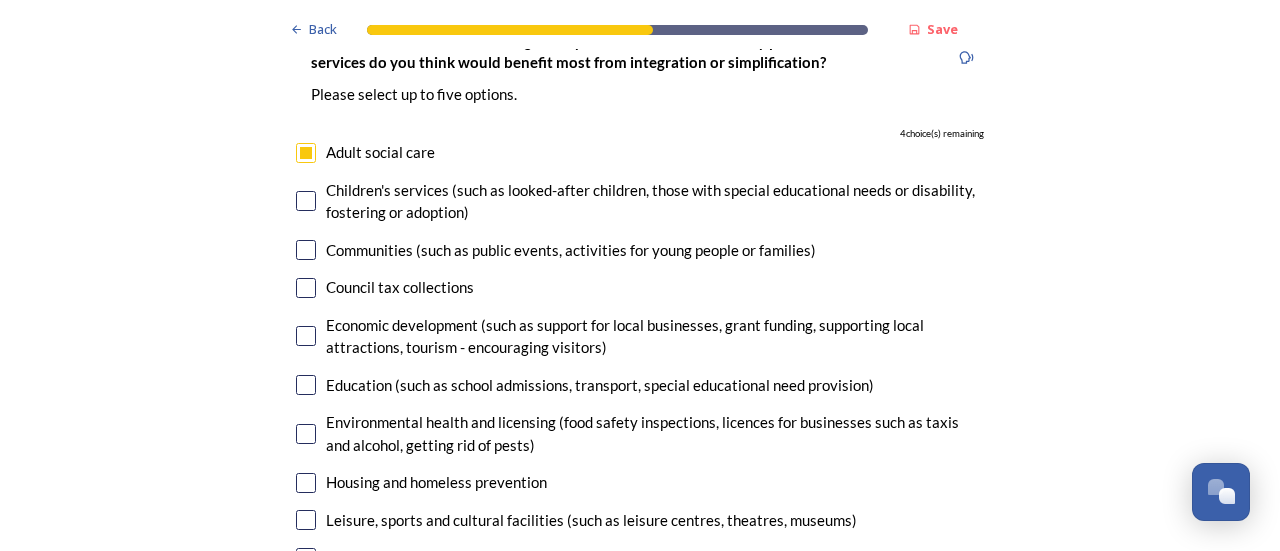 click at bounding box center (306, 288) 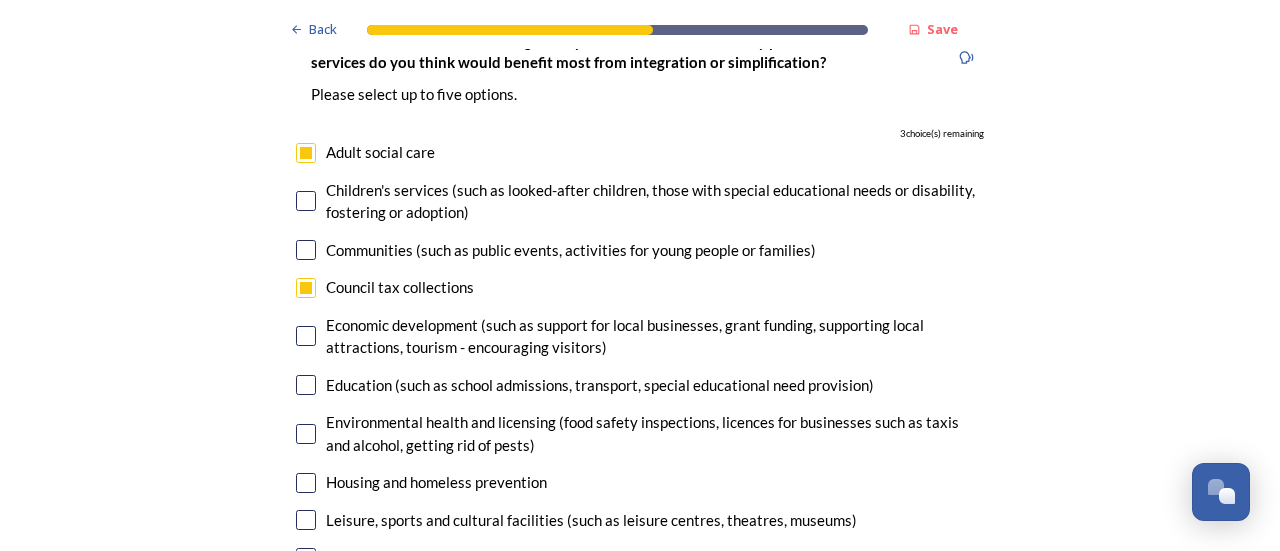 click at bounding box center [306, 201] 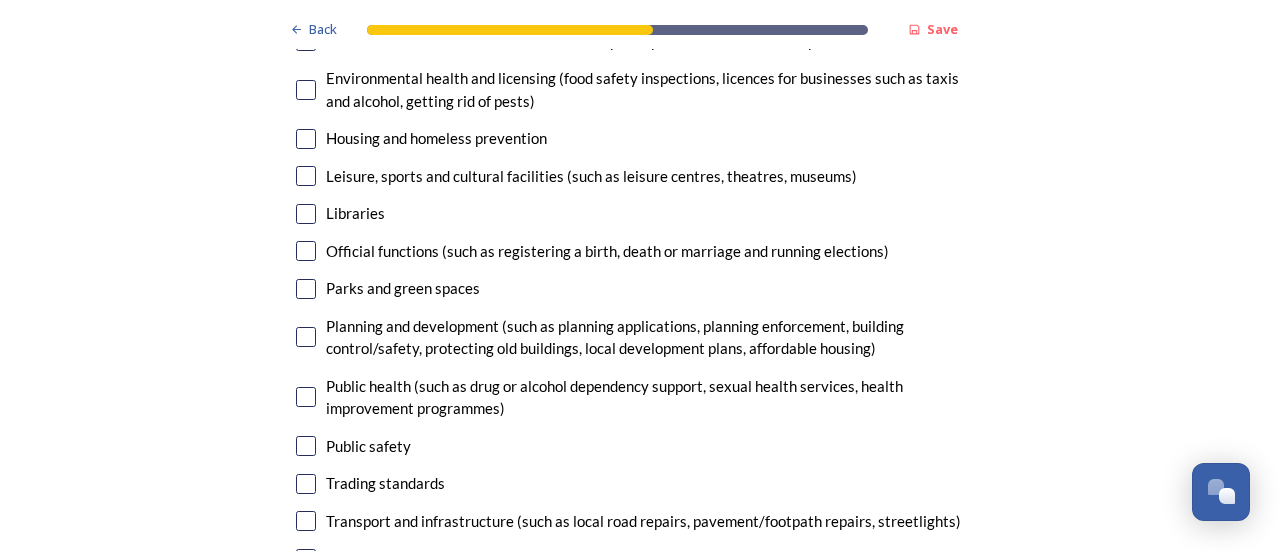 scroll, scrollTop: 5115, scrollLeft: 0, axis: vertical 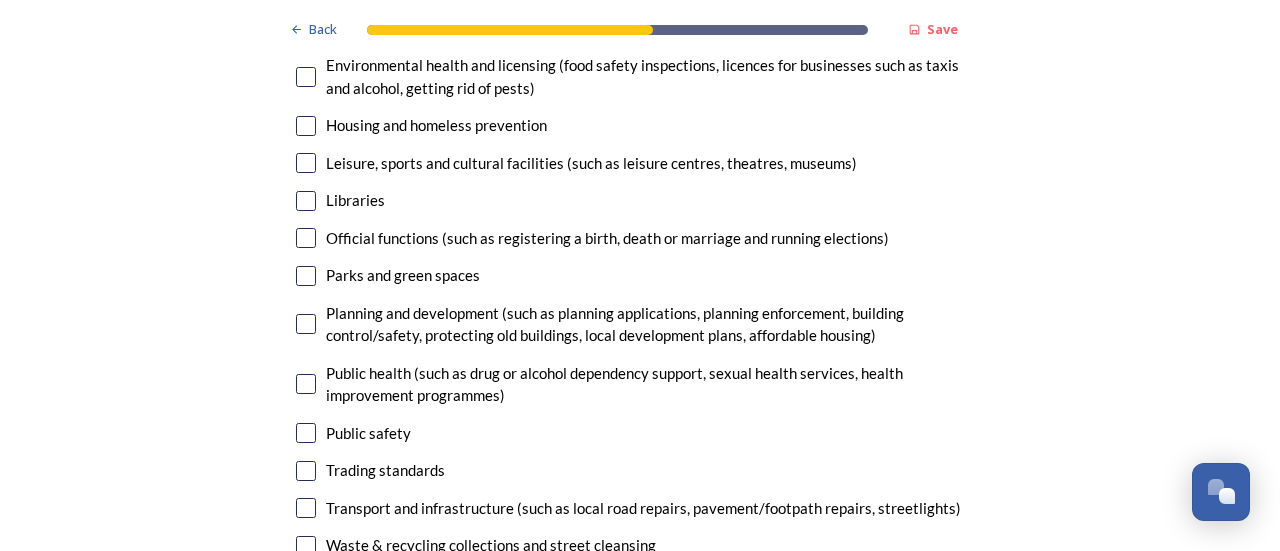 click on "Public health (such as drug or alcohol dependency support, sexual health services, health improvement programmes)" at bounding box center [655, 384] 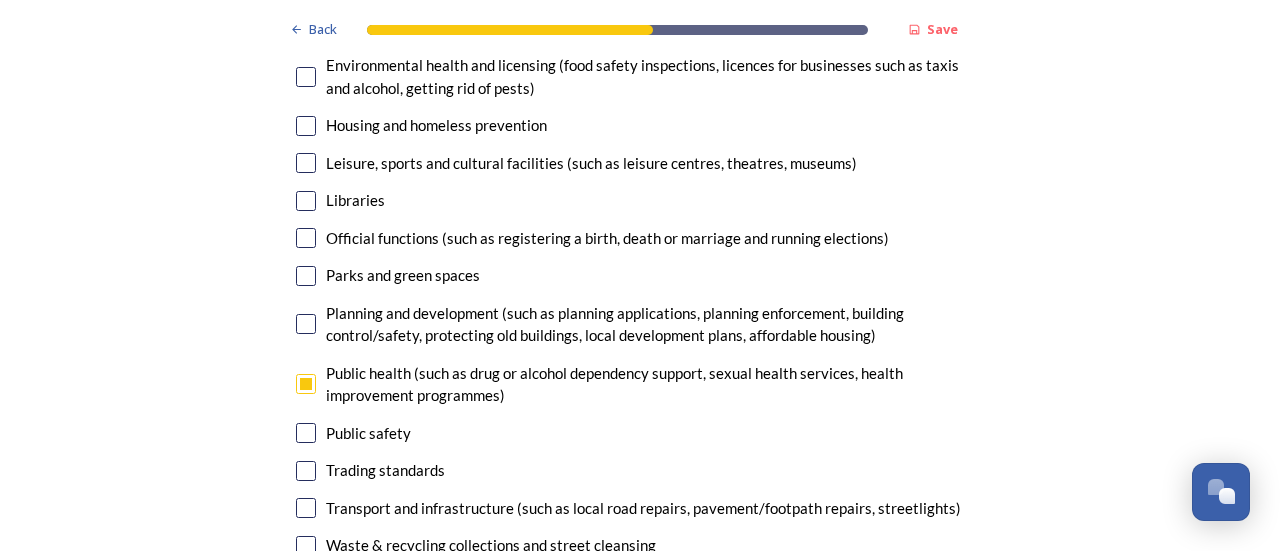 click at bounding box center [306, 384] 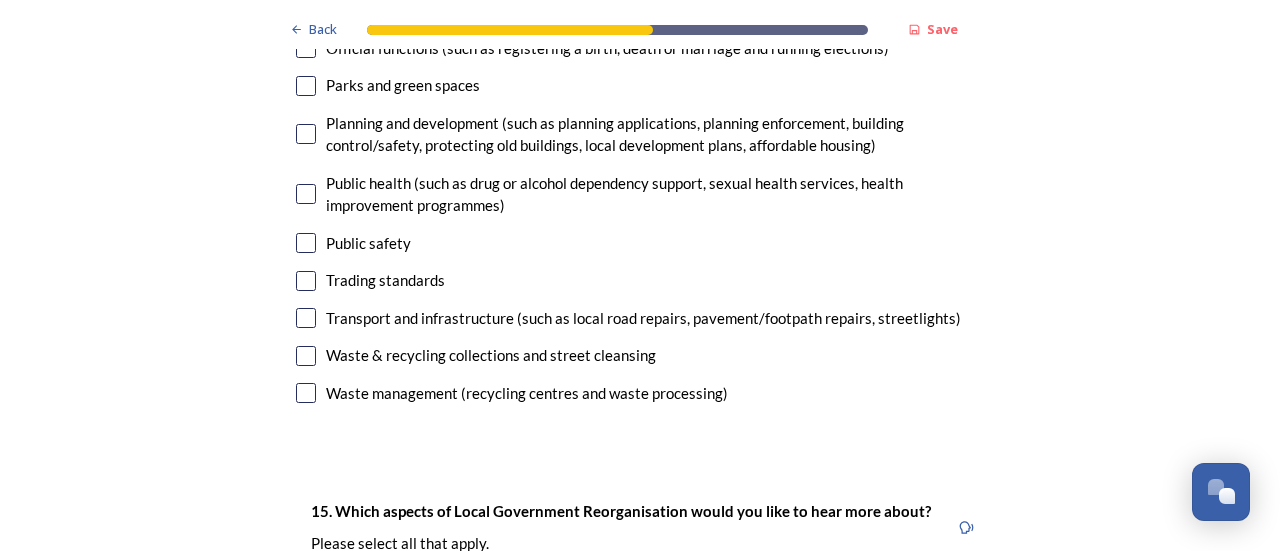 scroll, scrollTop: 5308, scrollLeft: 0, axis: vertical 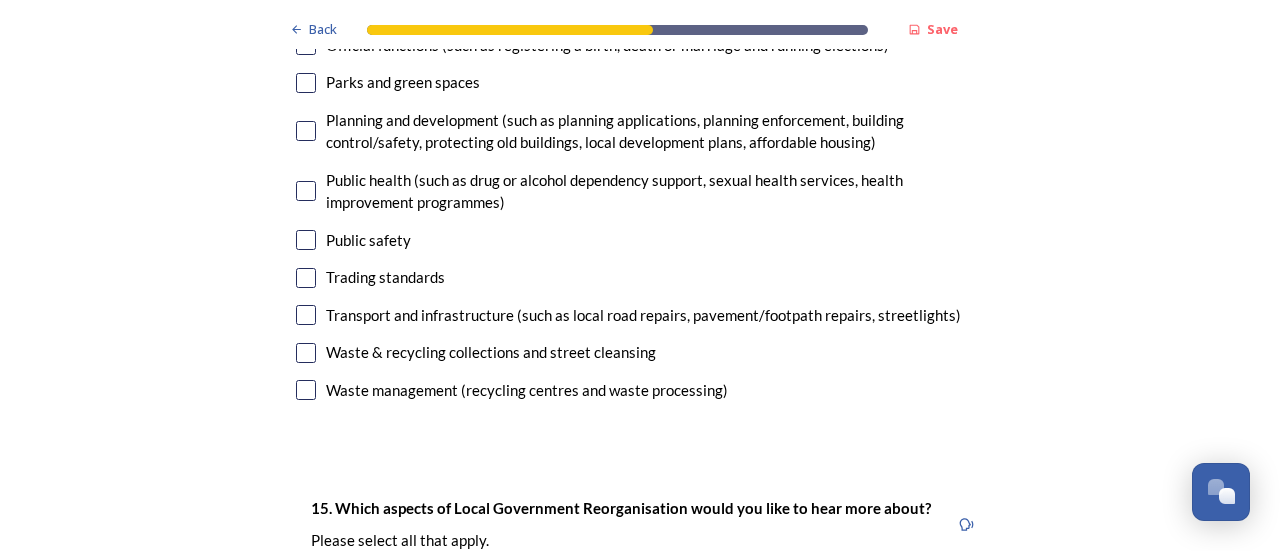 click at bounding box center (306, 315) 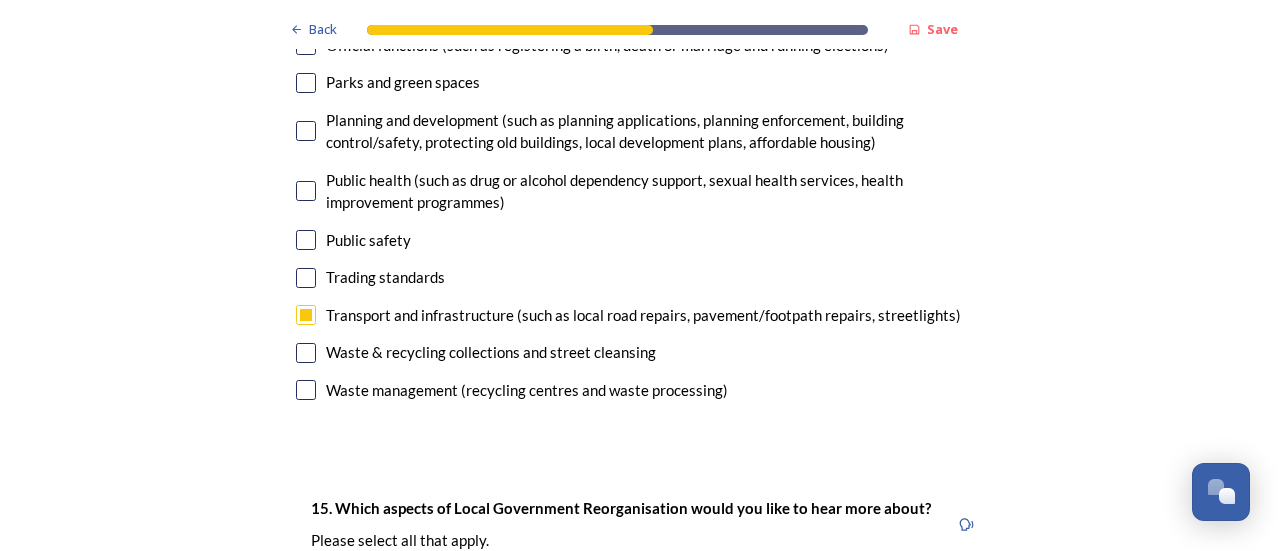 click at bounding box center (306, 390) 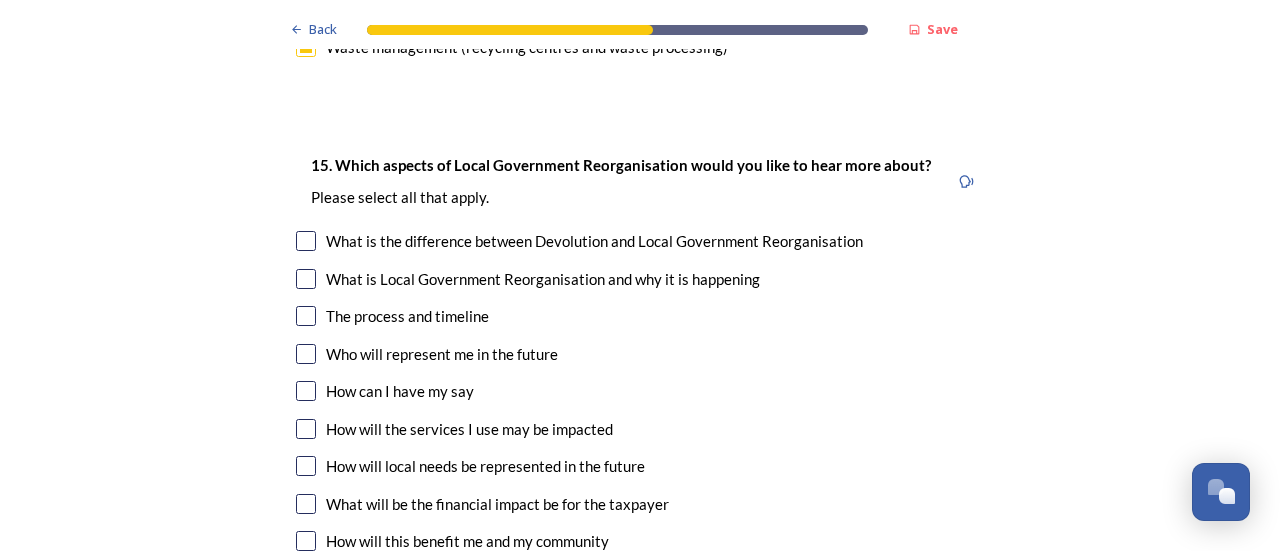 scroll, scrollTop: 5652, scrollLeft: 0, axis: vertical 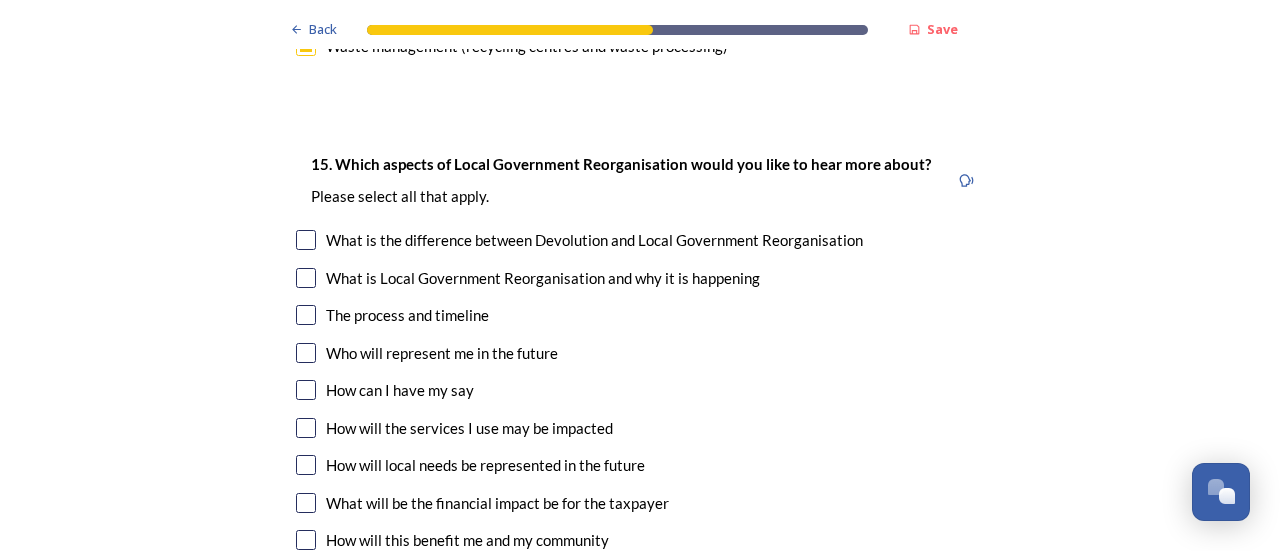 click at bounding box center (306, 240) 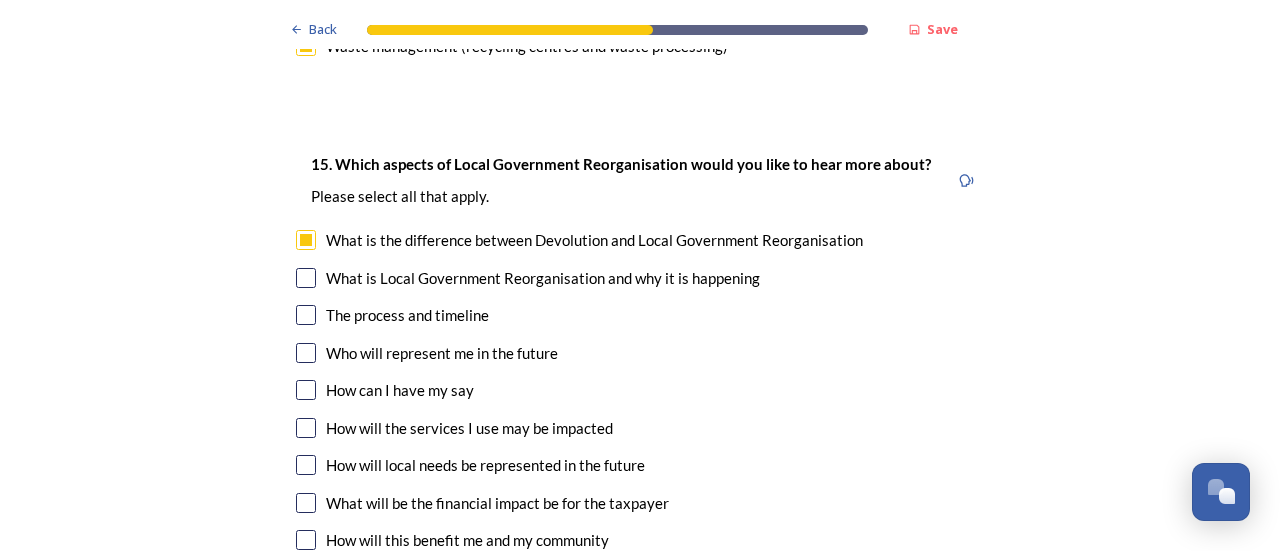 click at bounding box center (306, 390) 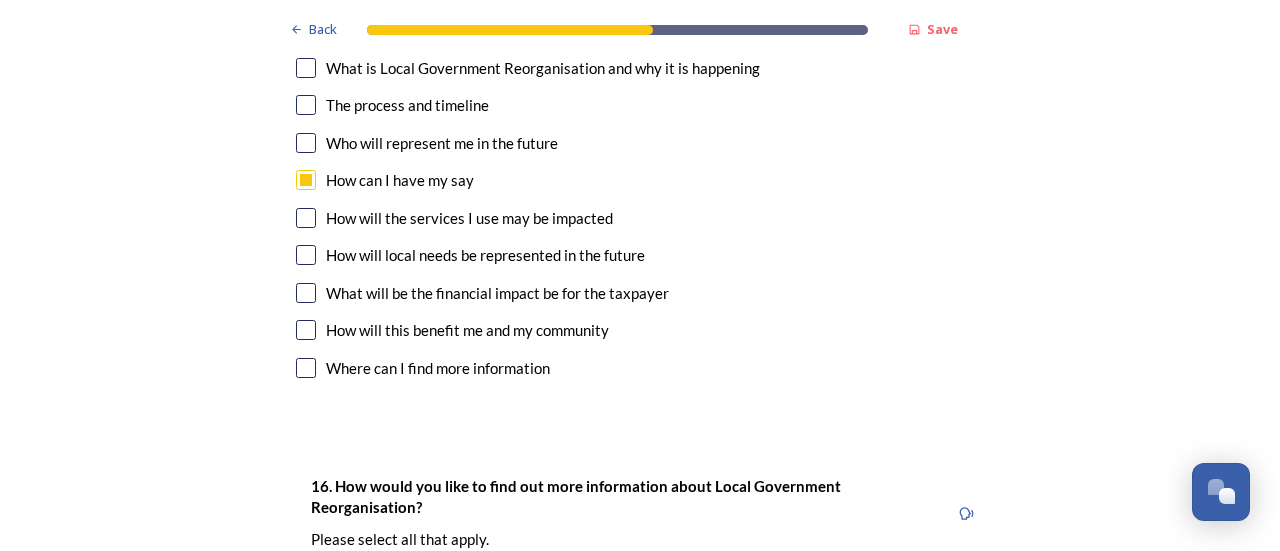 scroll, scrollTop: 5866, scrollLeft: 0, axis: vertical 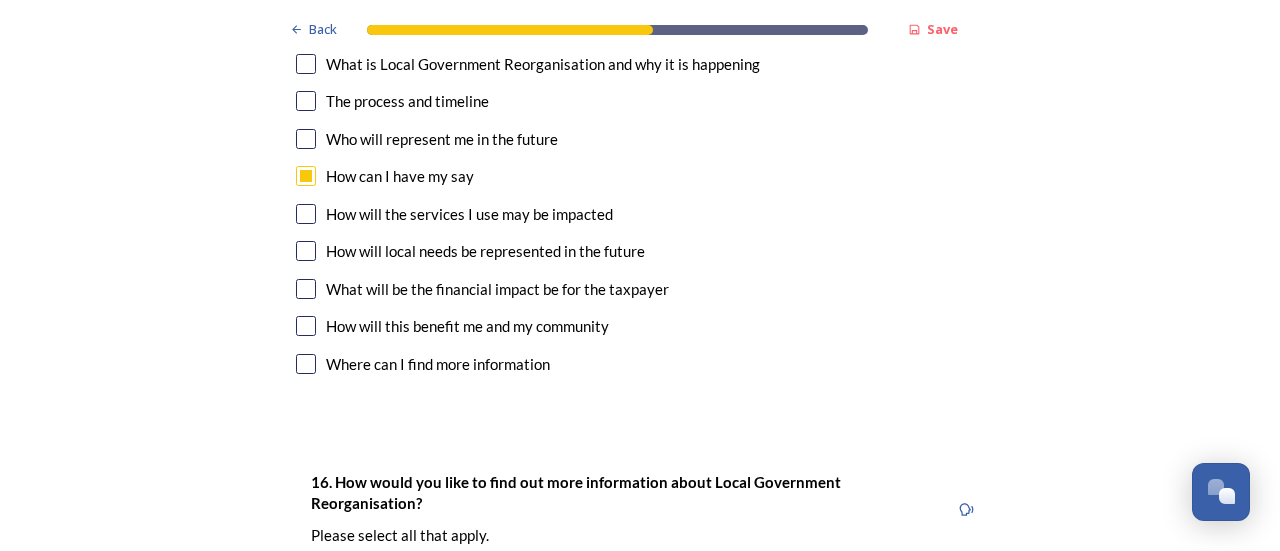 click at bounding box center [306, 251] 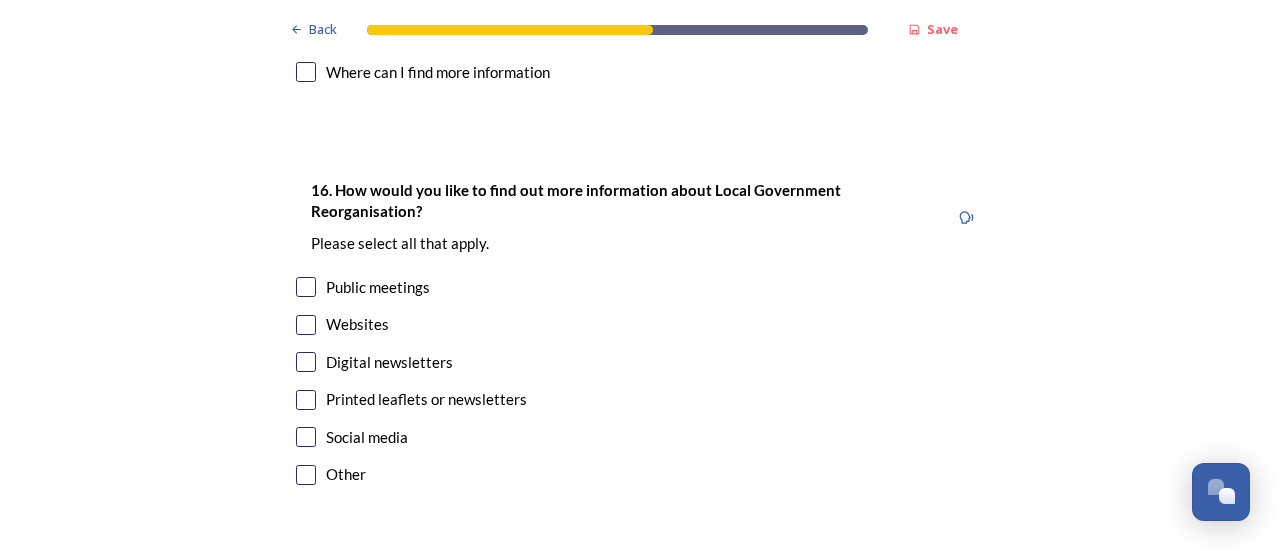 scroll, scrollTop: 6160, scrollLeft: 0, axis: vertical 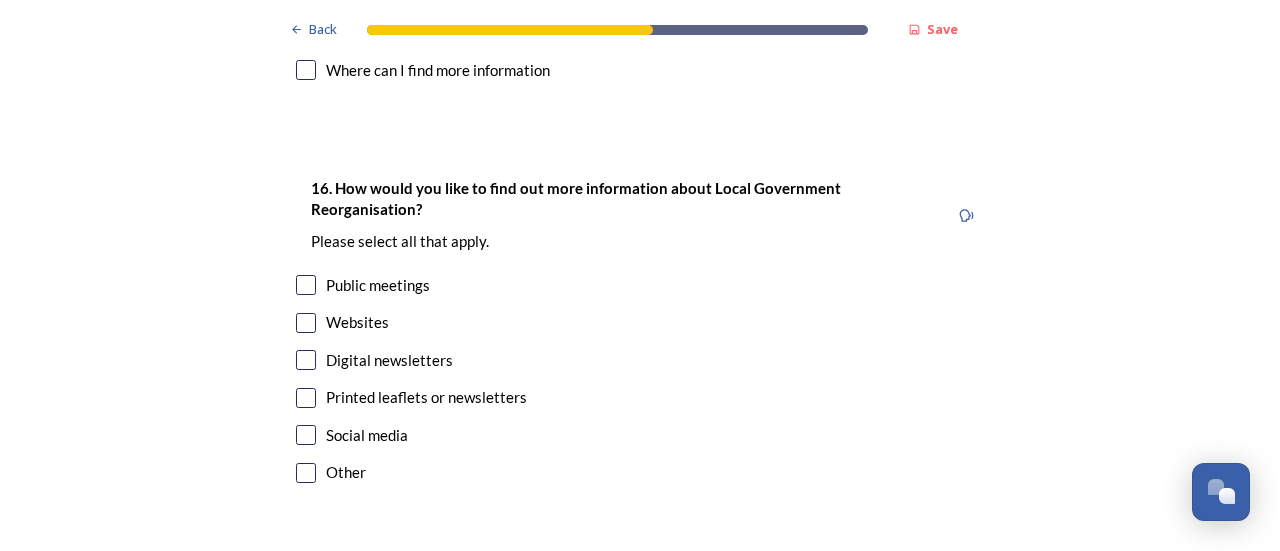 click at bounding box center (306, 285) 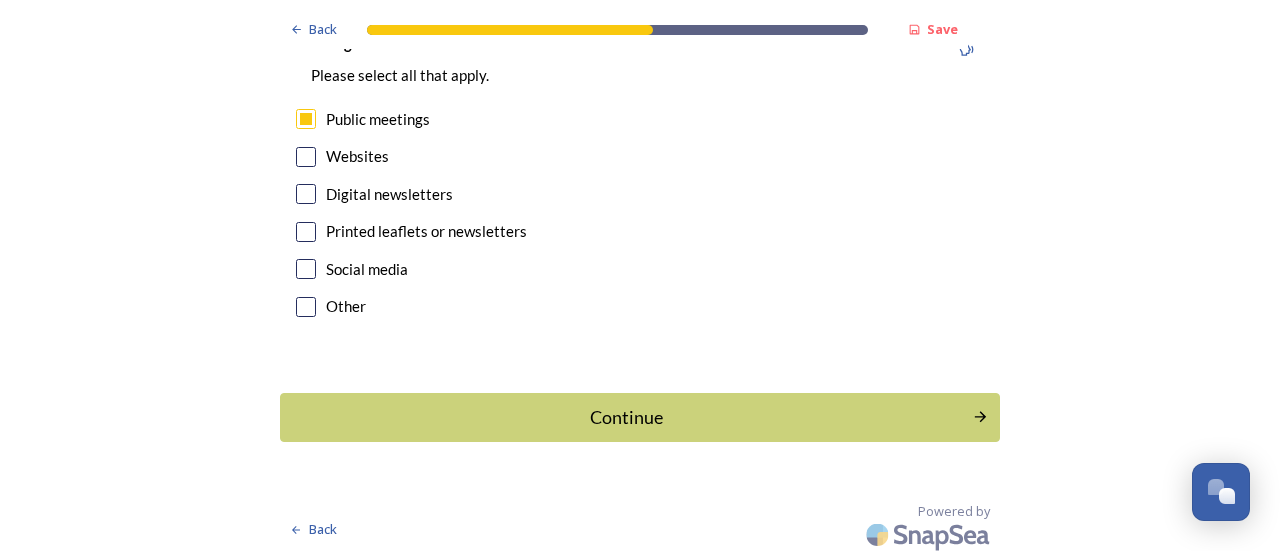 scroll, scrollTop: 6332, scrollLeft: 0, axis: vertical 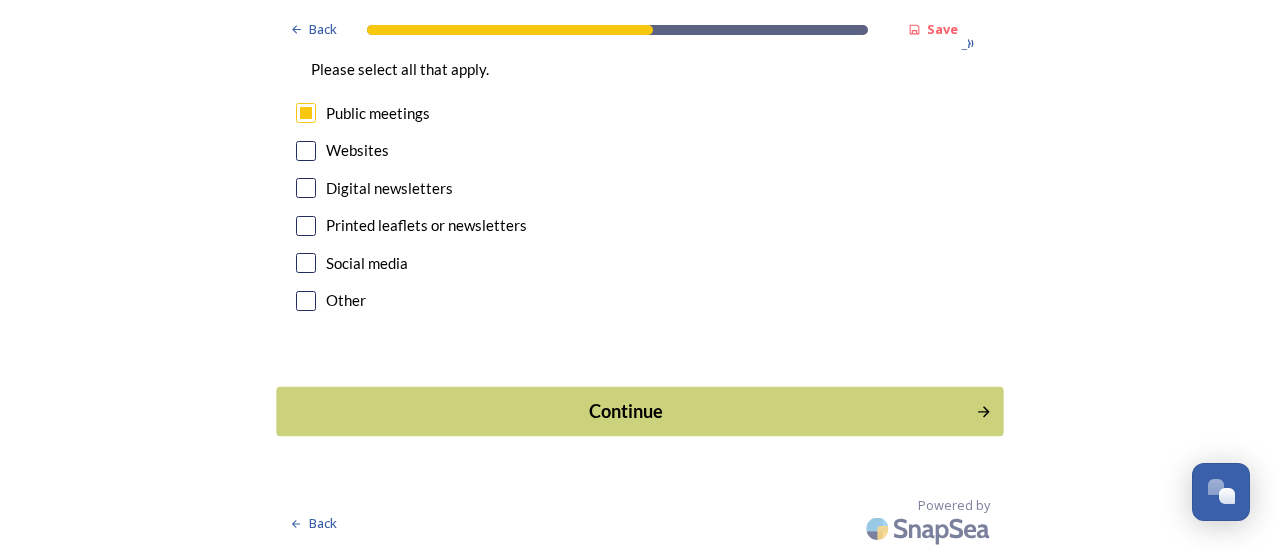 click on "Continue" at bounding box center [626, 411] 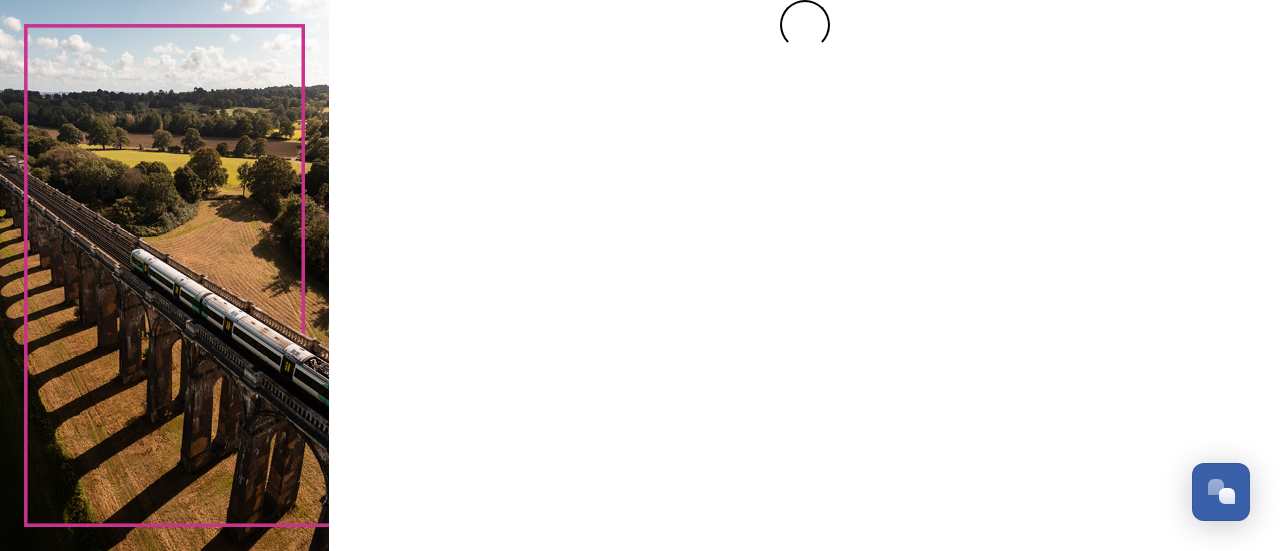 scroll, scrollTop: 0, scrollLeft: 0, axis: both 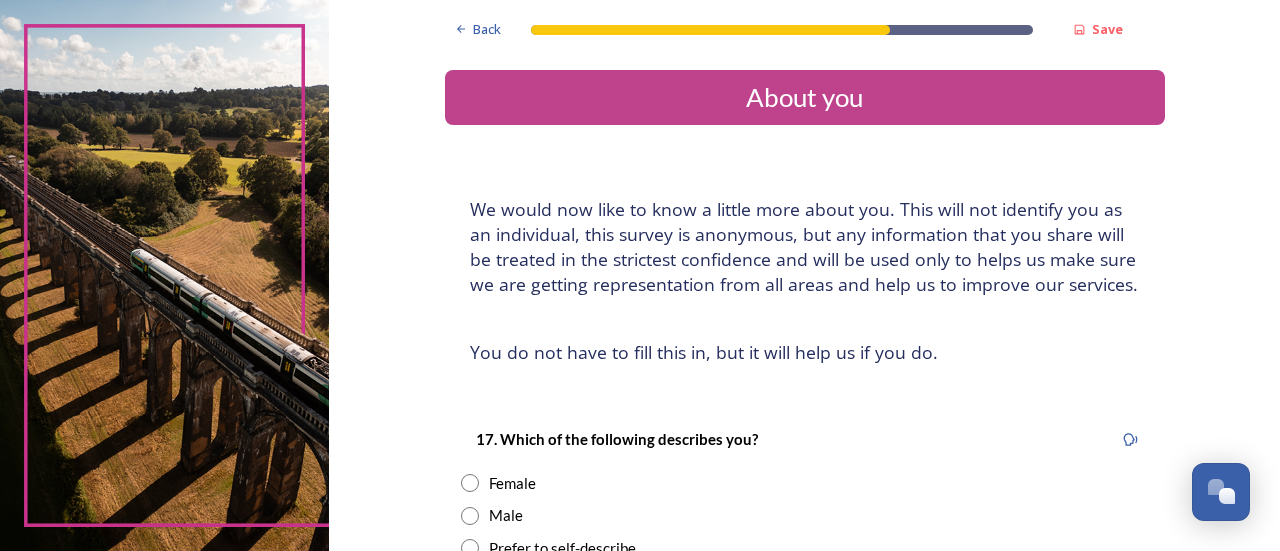 click at bounding box center (470, 483) 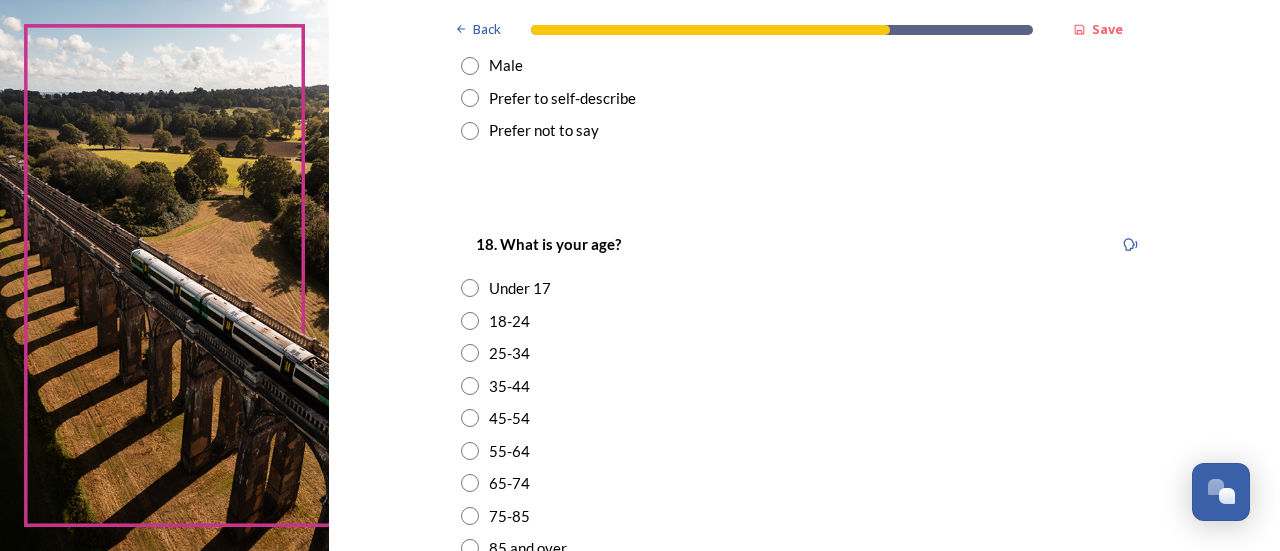 scroll, scrollTop: 470, scrollLeft: 0, axis: vertical 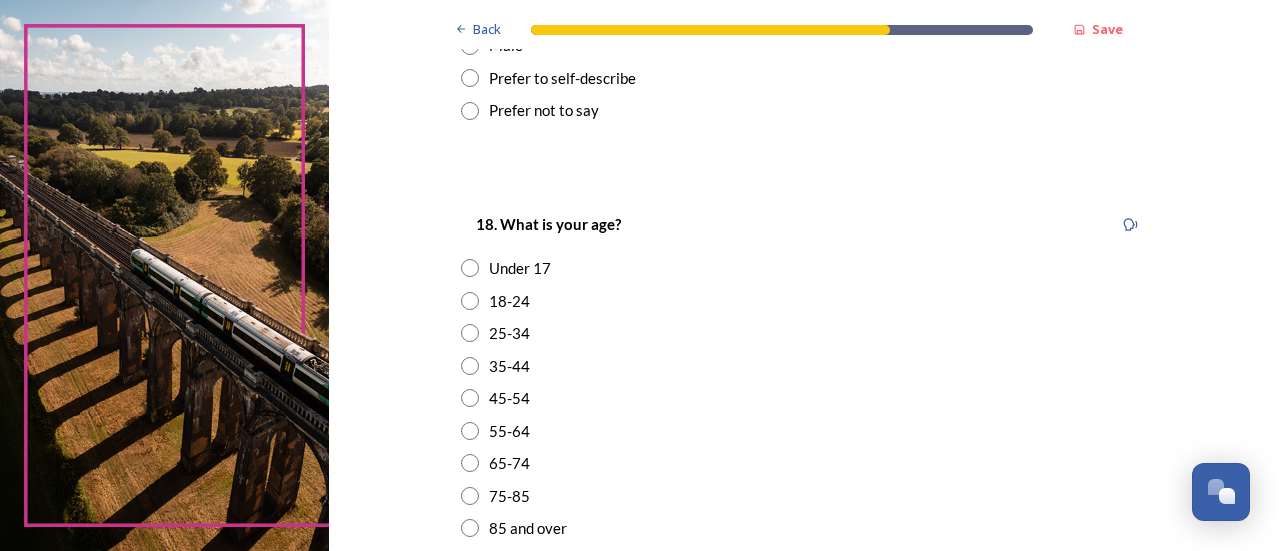 click at bounding box center [470, 398] 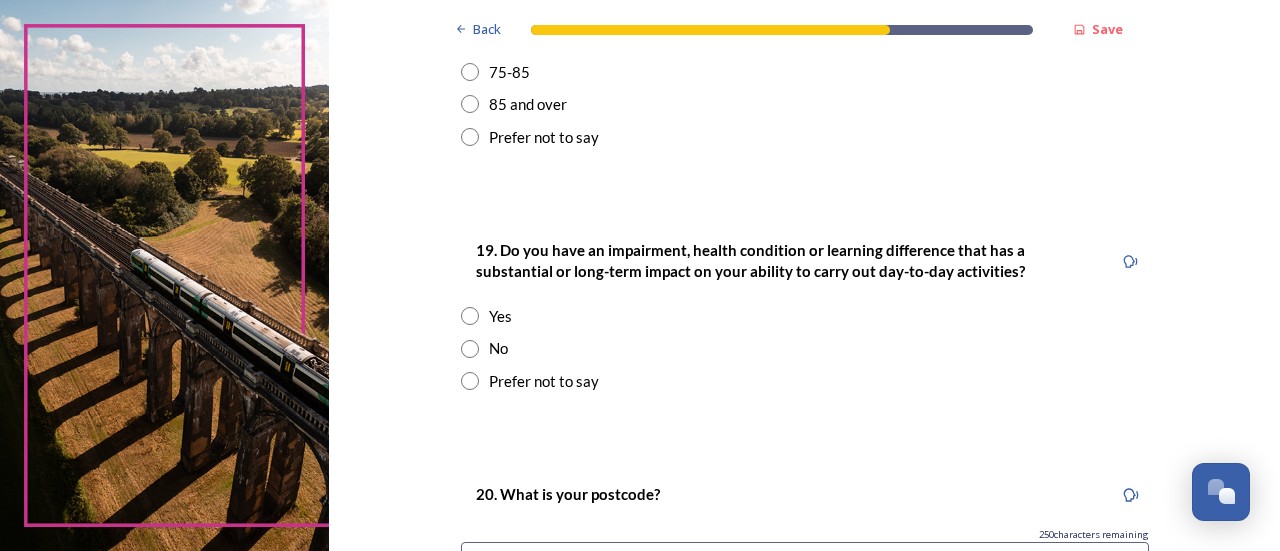 scroll, scrollTop: 908, scrollLeft: 0, axis: vertical 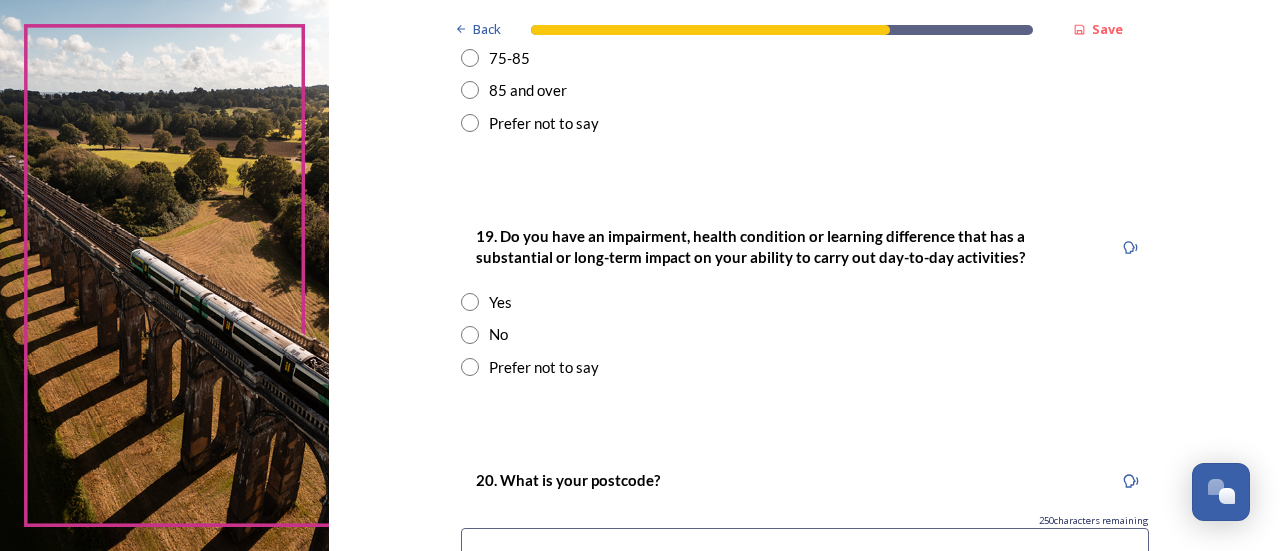 click at bounding box center (470, 302) 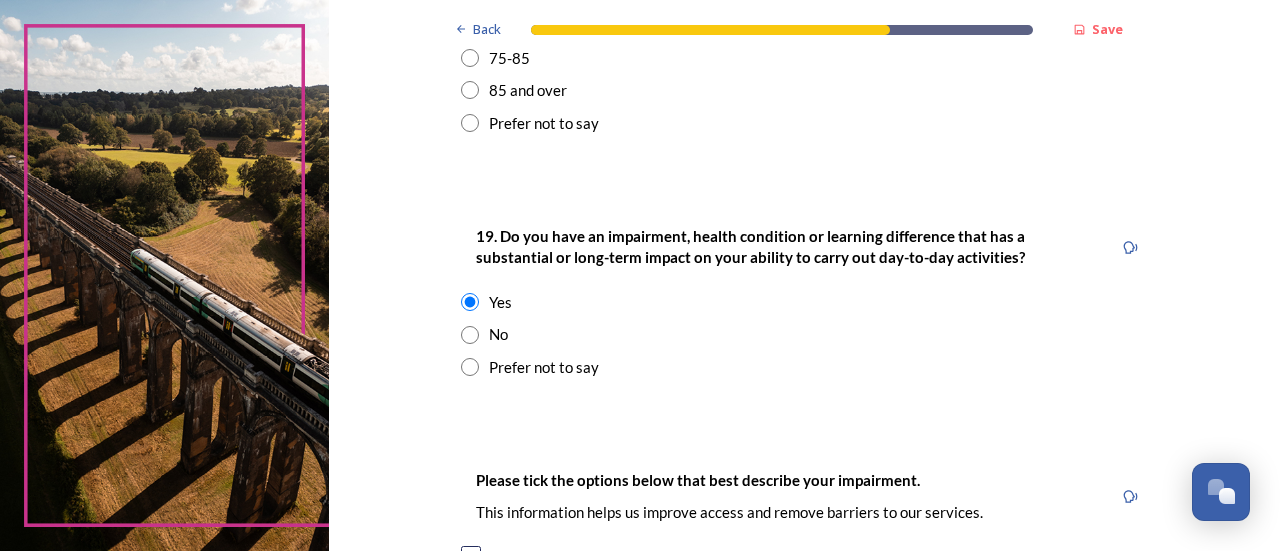 click at bounding box center (470, 335) 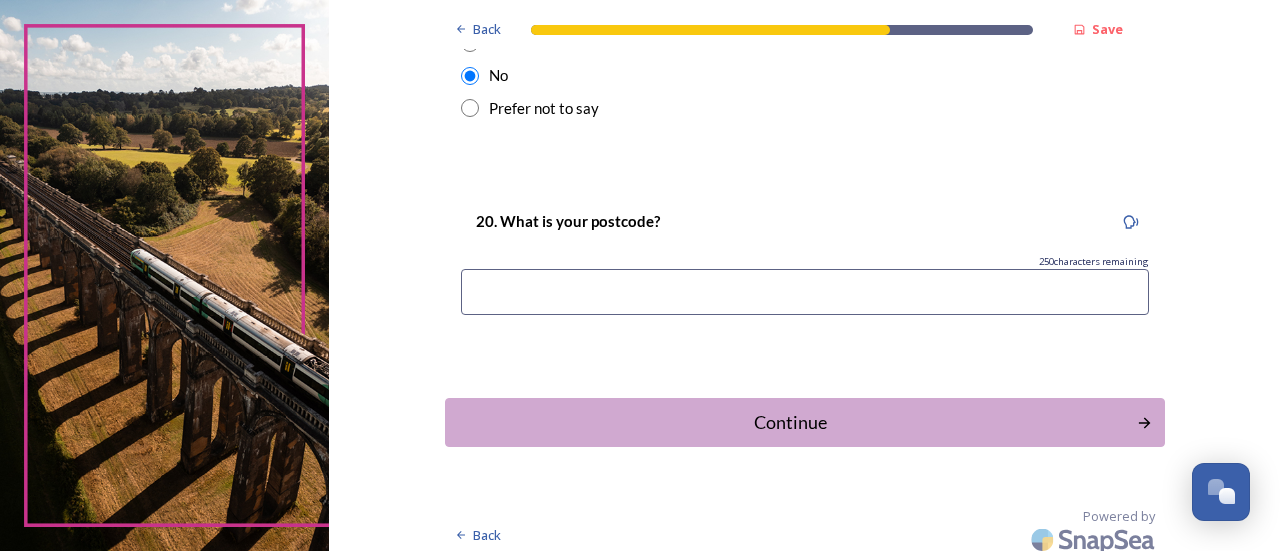 scroll, scrollTop: 1177, scrollLeft: 0, axis: vertical 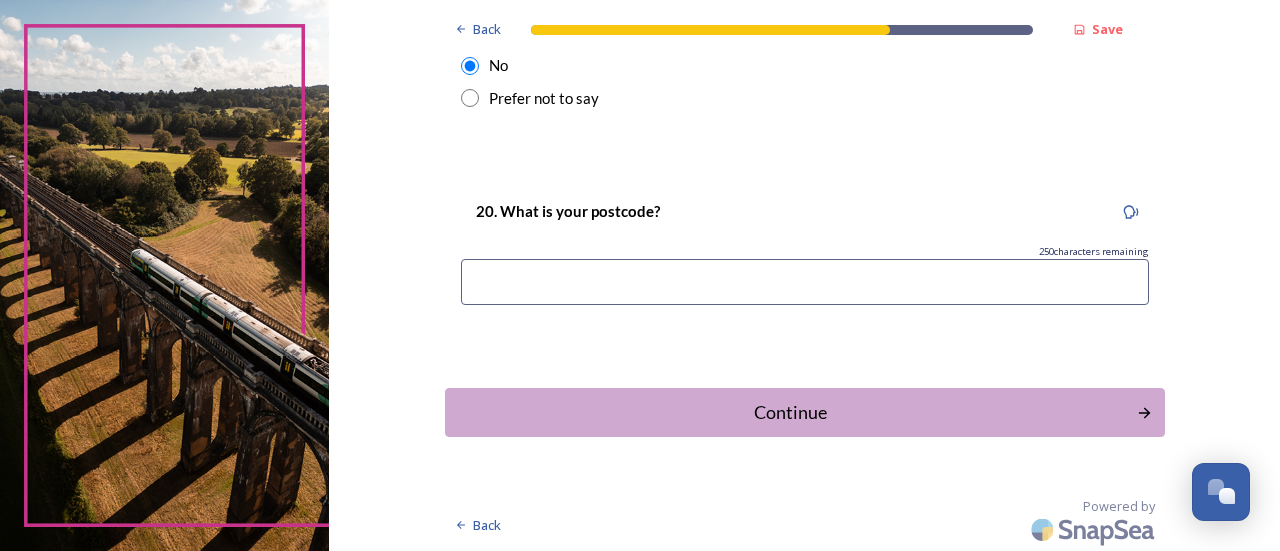 click at bounding box center [805, 282] 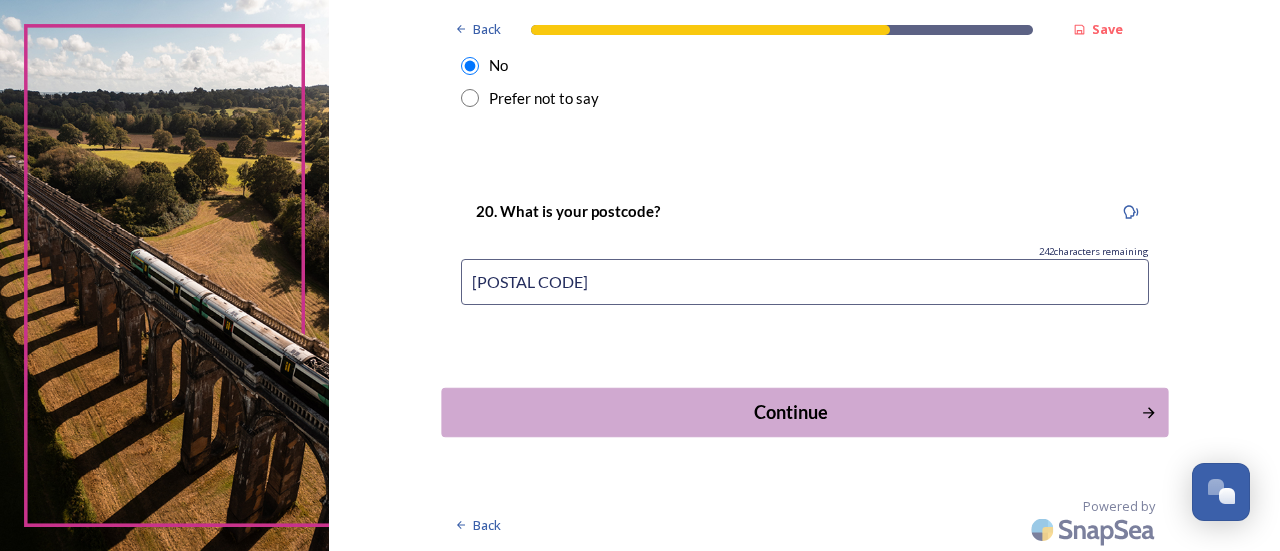 type on "[POSTAL CODE]" 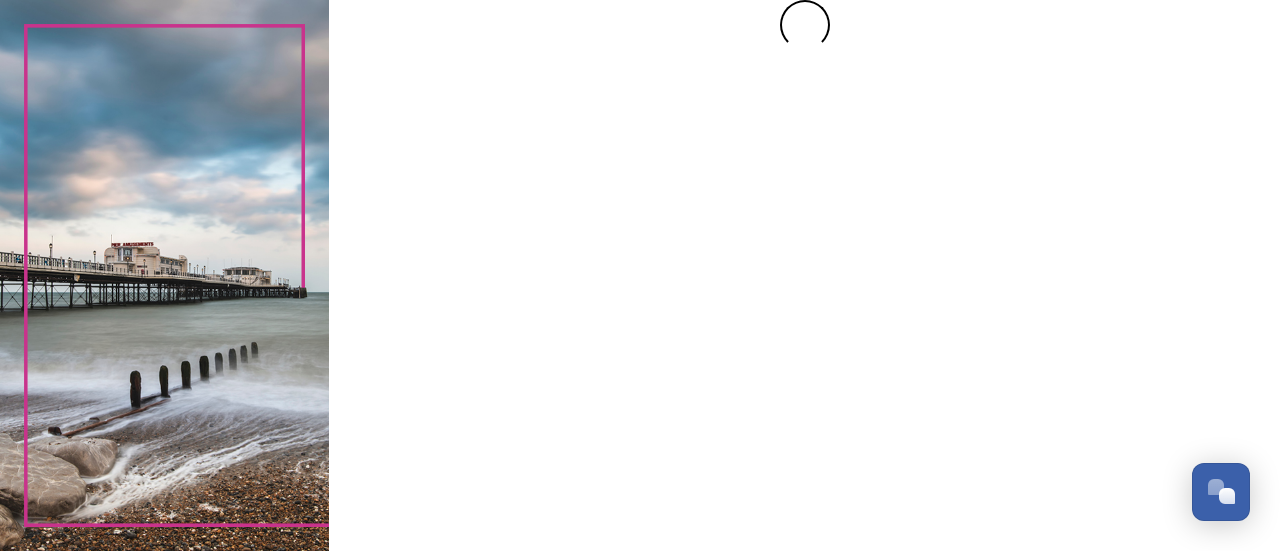 scroll, scrollTop: 0, scrollLeft: 0, axis: both 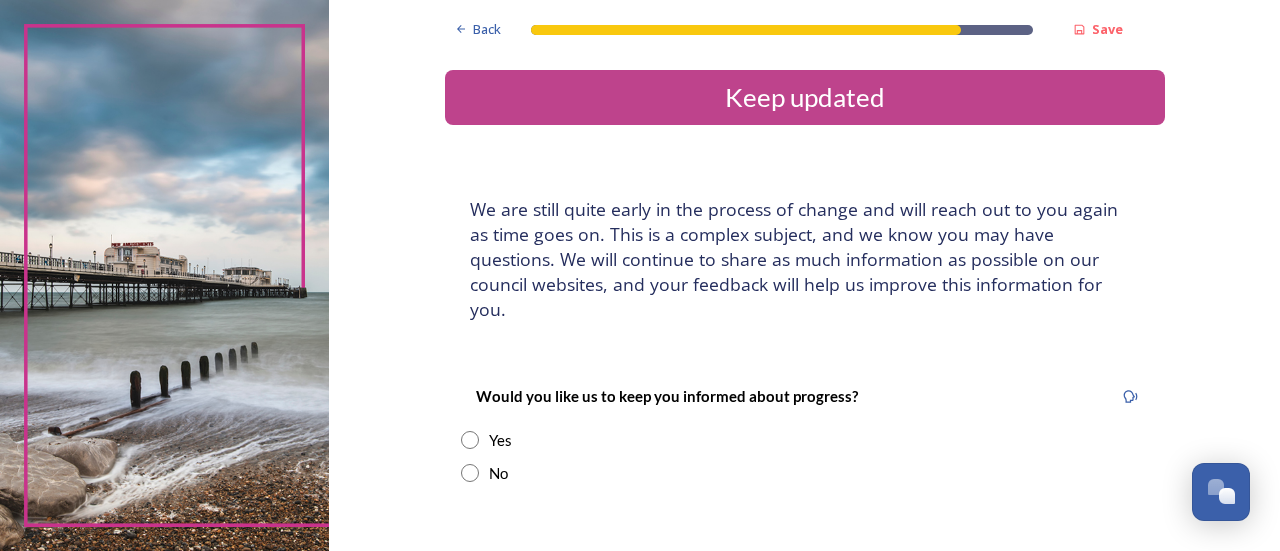 click at bounding box center (470, 440) 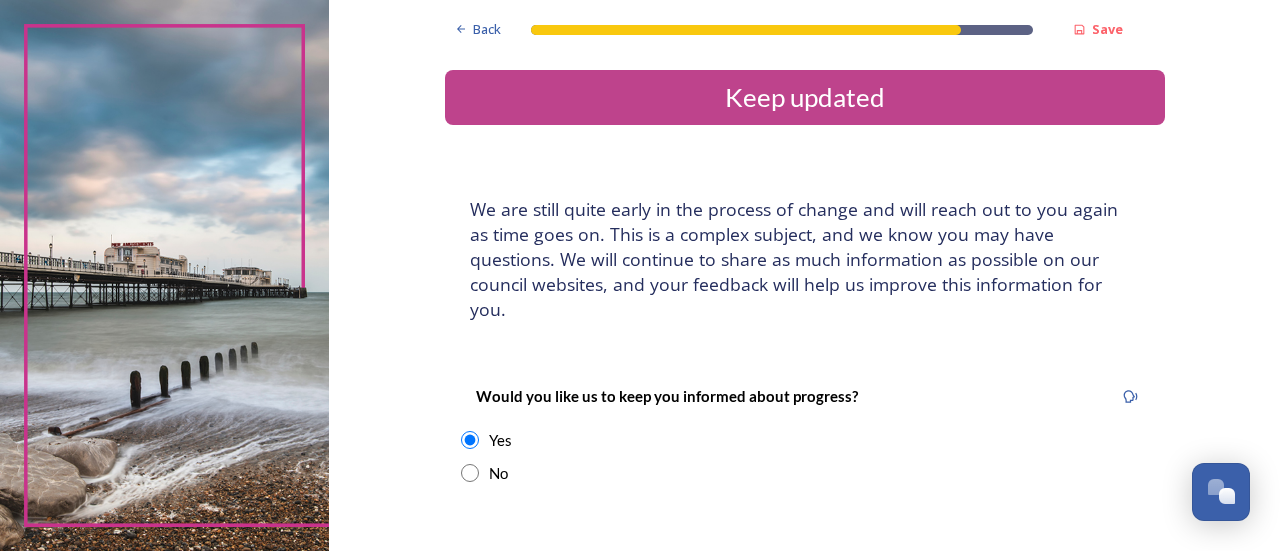drag, startPoint x: 1270, startPoint y: 235, endPoint x: 724, endPoint y: 280, distance: 547.85126 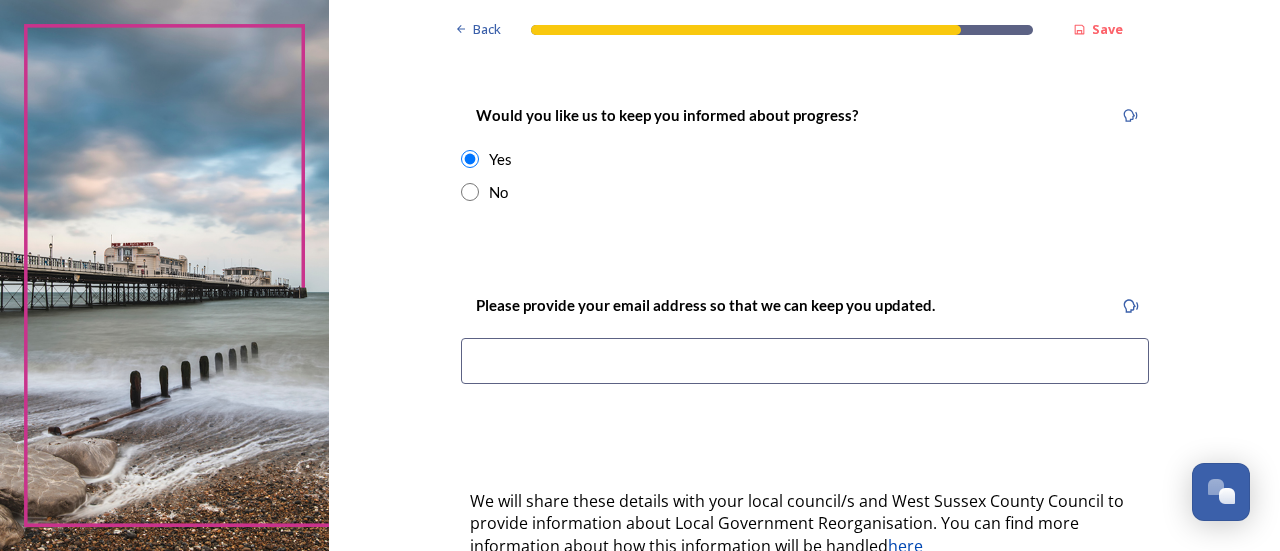 scroll, scrollTop: 283, scrollLeft: 0, axis: vertical 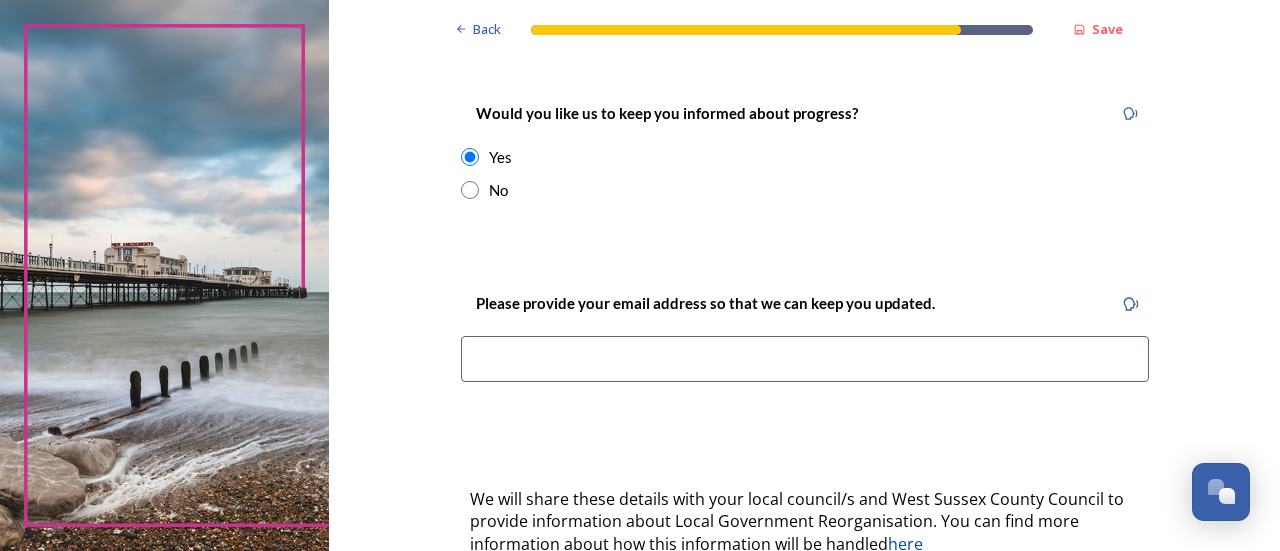 click at bounding box center [805, 359] 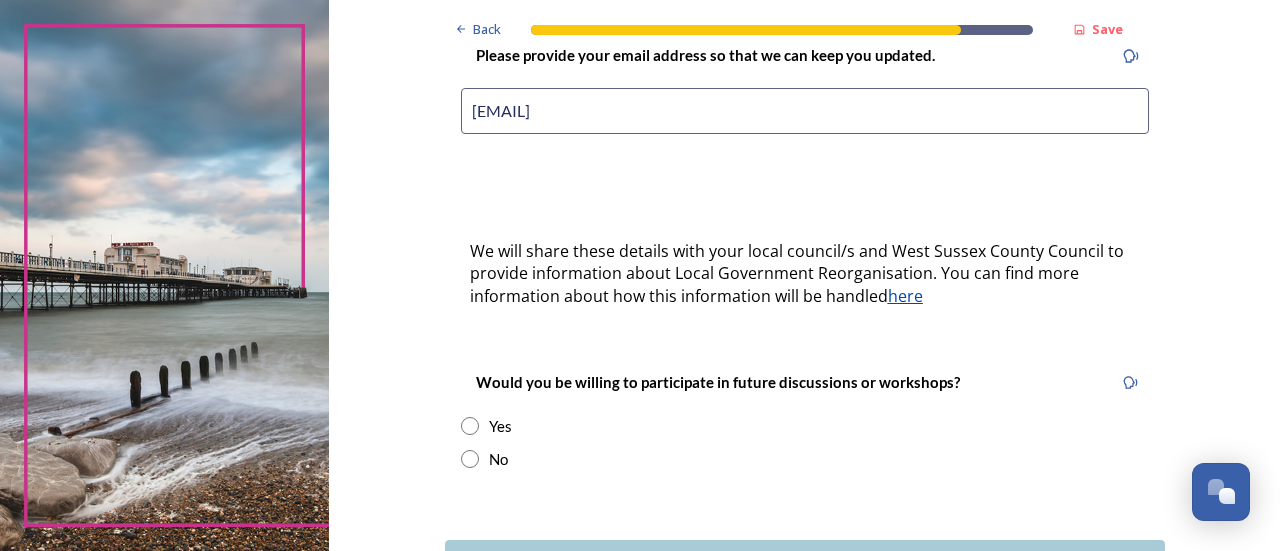 scroll, scrollTop: 549, scrollLeft: 0, axis: vertical 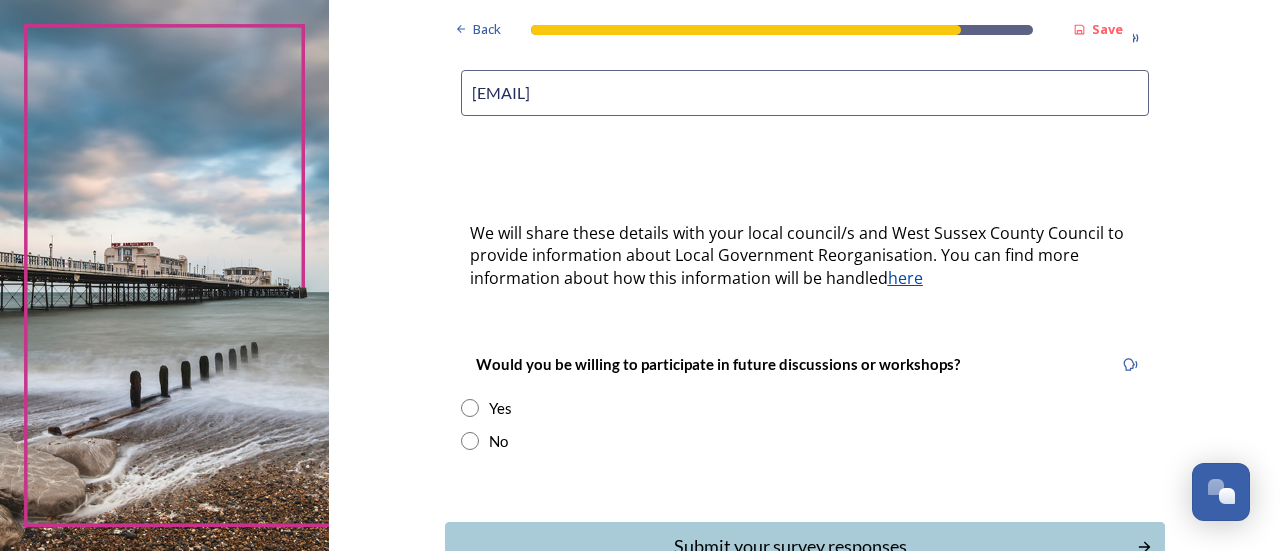 click at bounding box center (470, 408) 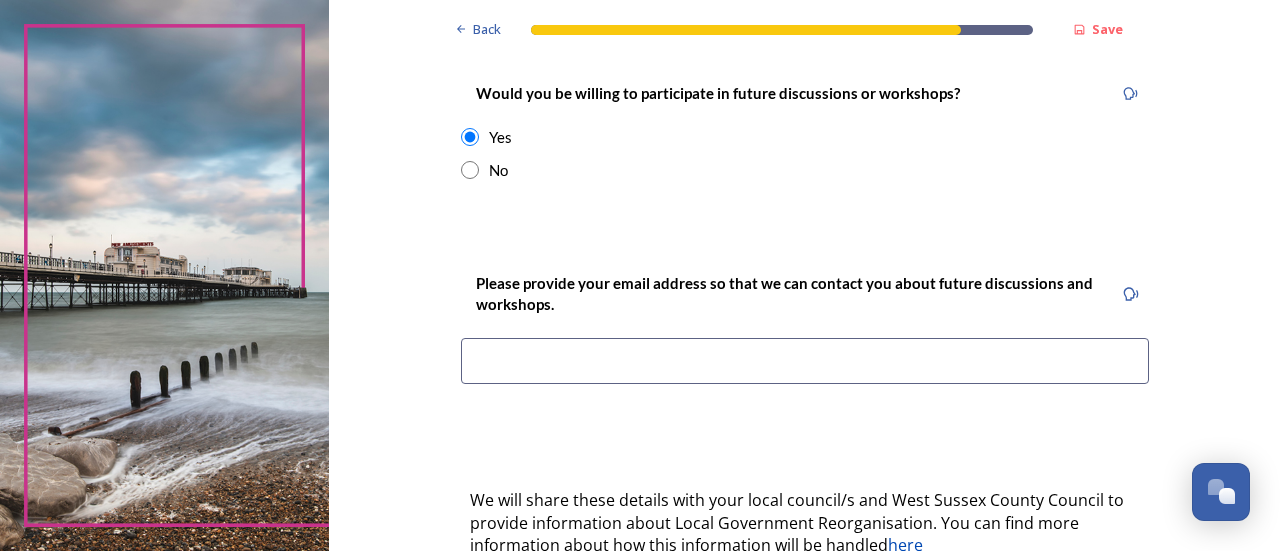 scroll, scrollTop: 822, scrollLeft: 0, axis: vertical 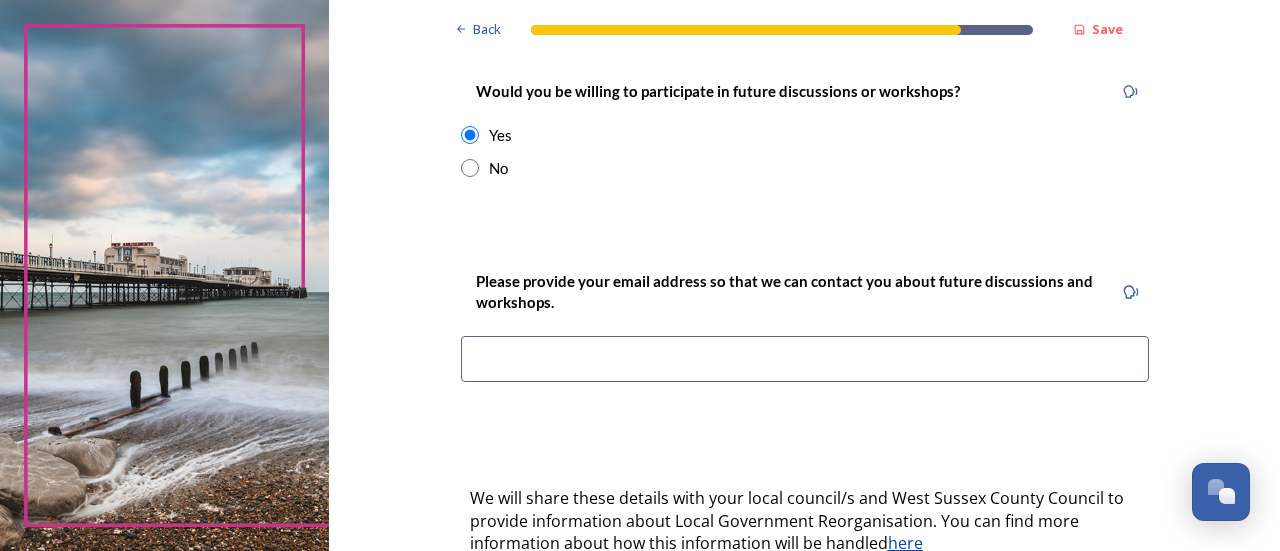 click at bounding box center (805, 359) 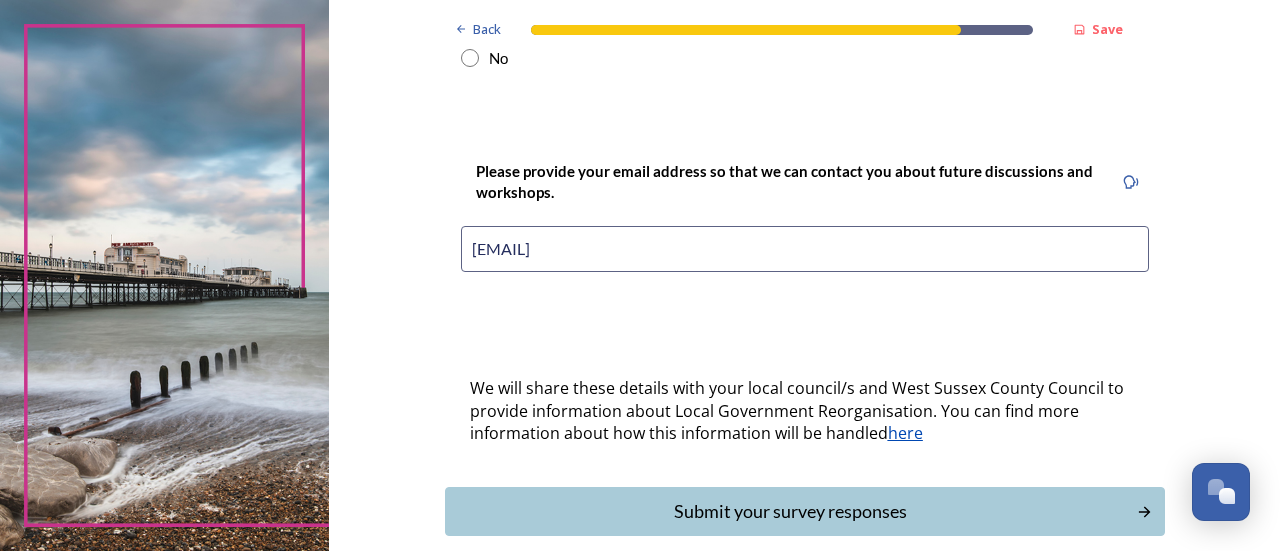 scroll, scrollTop: 949, scrollLeft: 0, axis: vertical 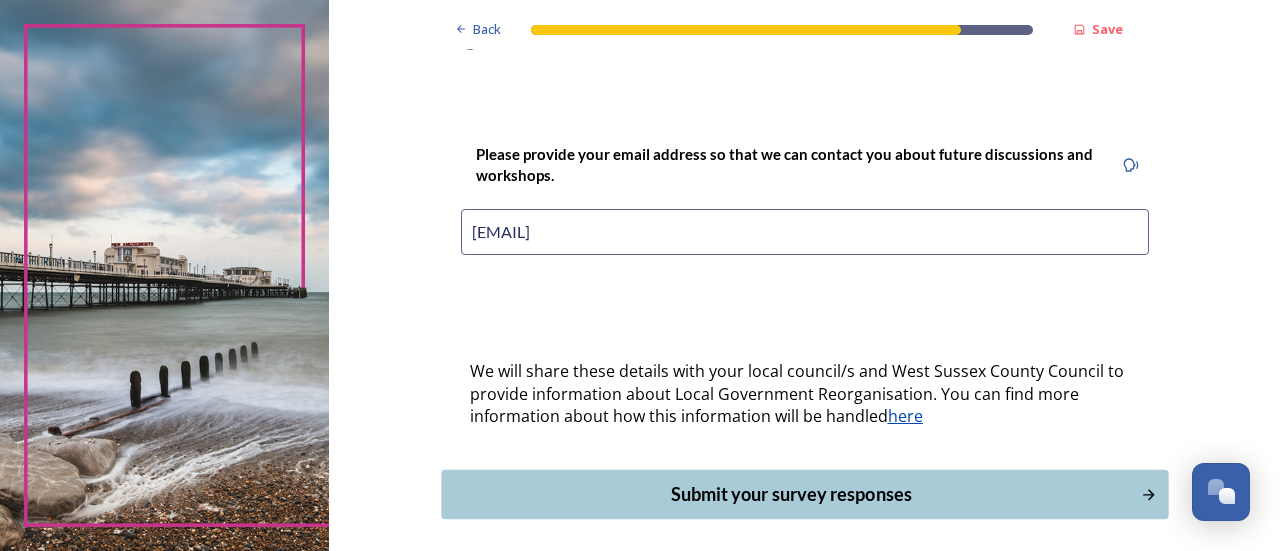 click on "Submit your survey responses" at bounding box center [790, 494] 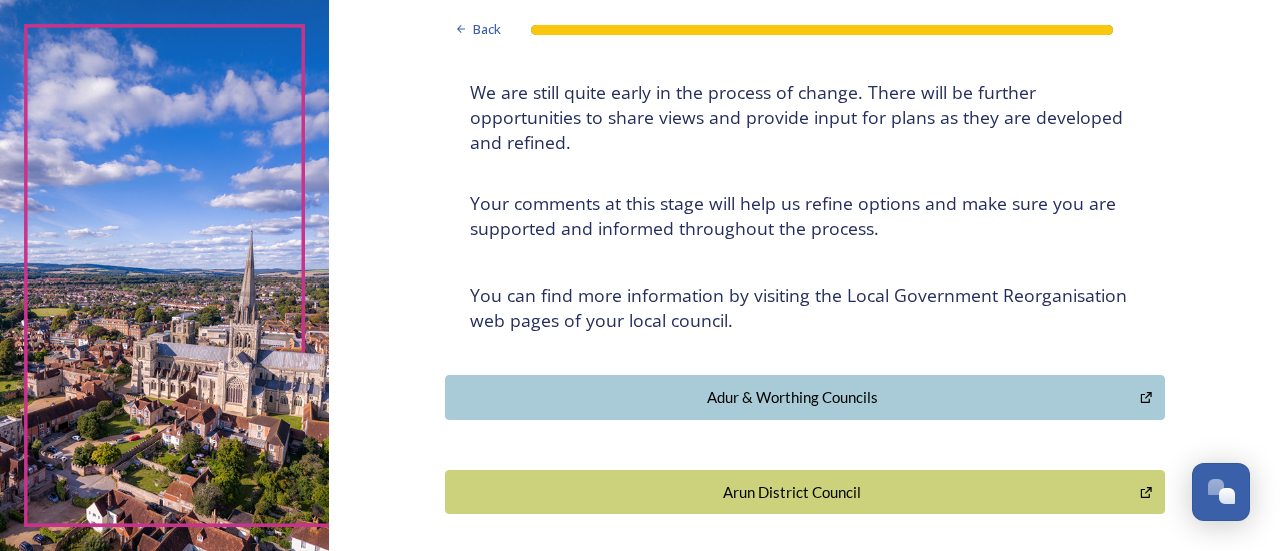 scroll, scrollTop: 190, scrollLeft: 0, axis: vertical 